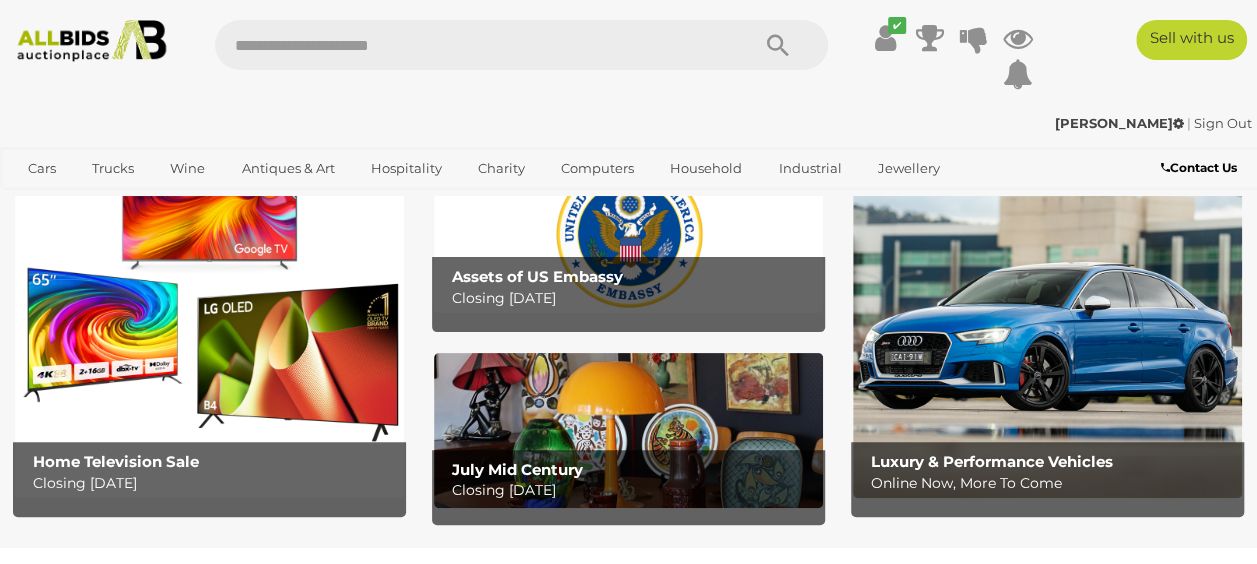 scroll, scrollTop: 0, scrollLeft: 0, axis: both 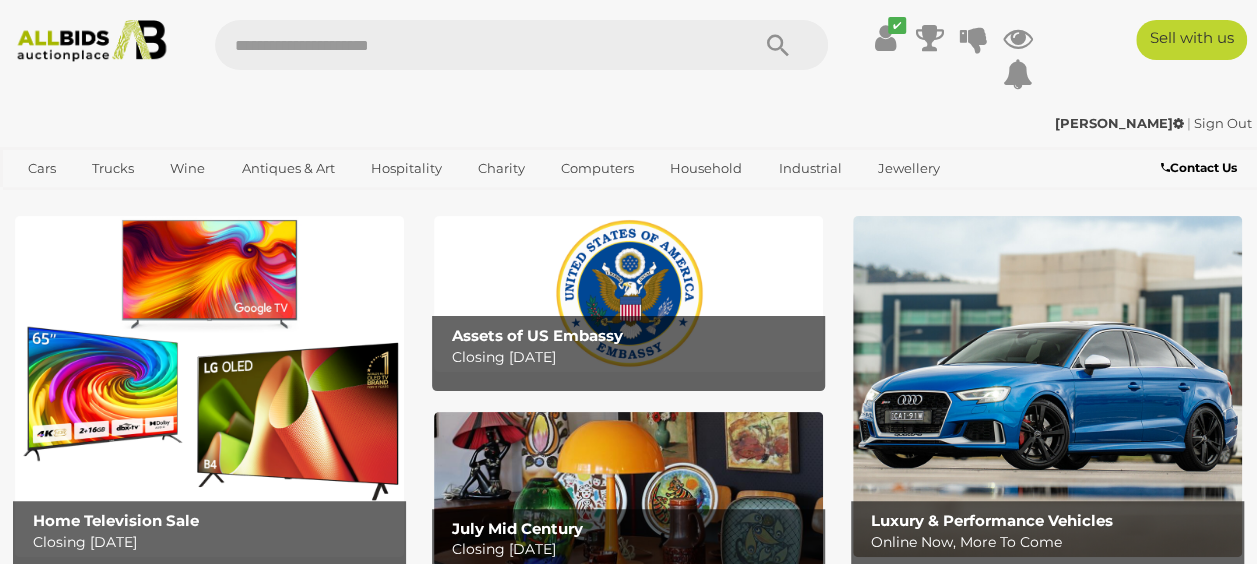 click on "Assets of US Embassy" at bounding box center [537, 335] 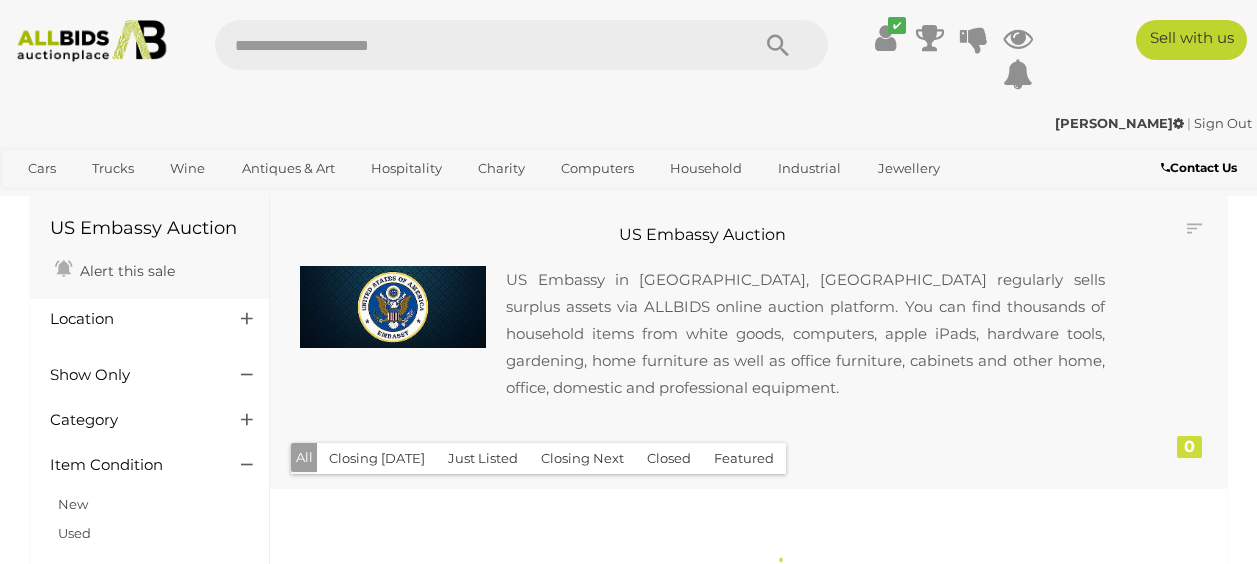 scroll, scrollTop: 0, scrollLeft: 0, axis: both 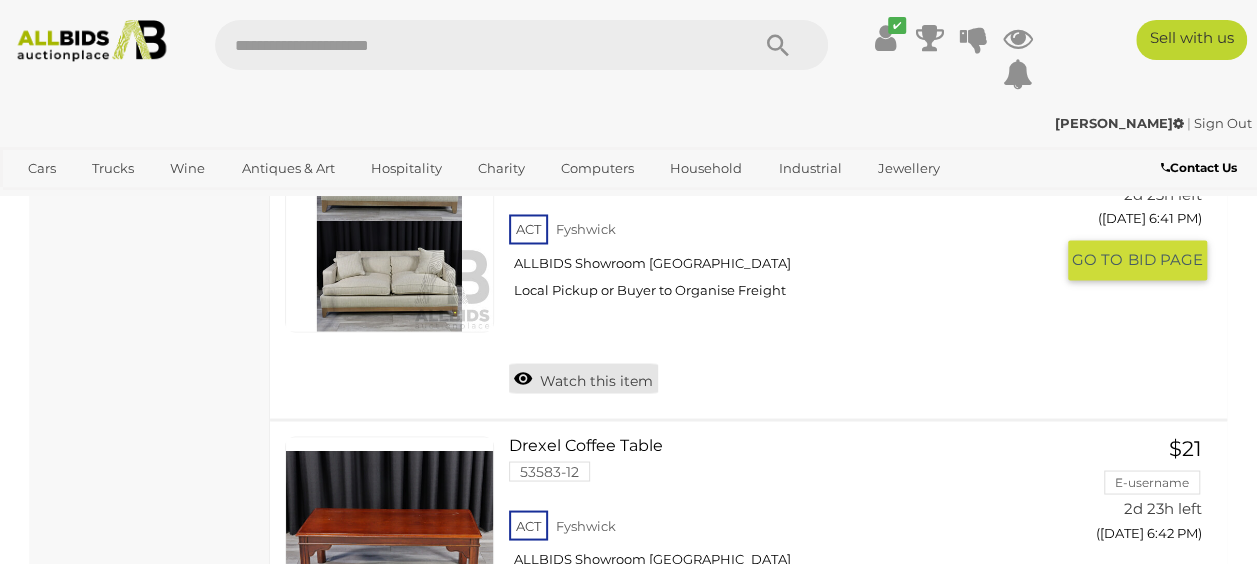 click on "Watch this item" at bounding box center [583, 378] 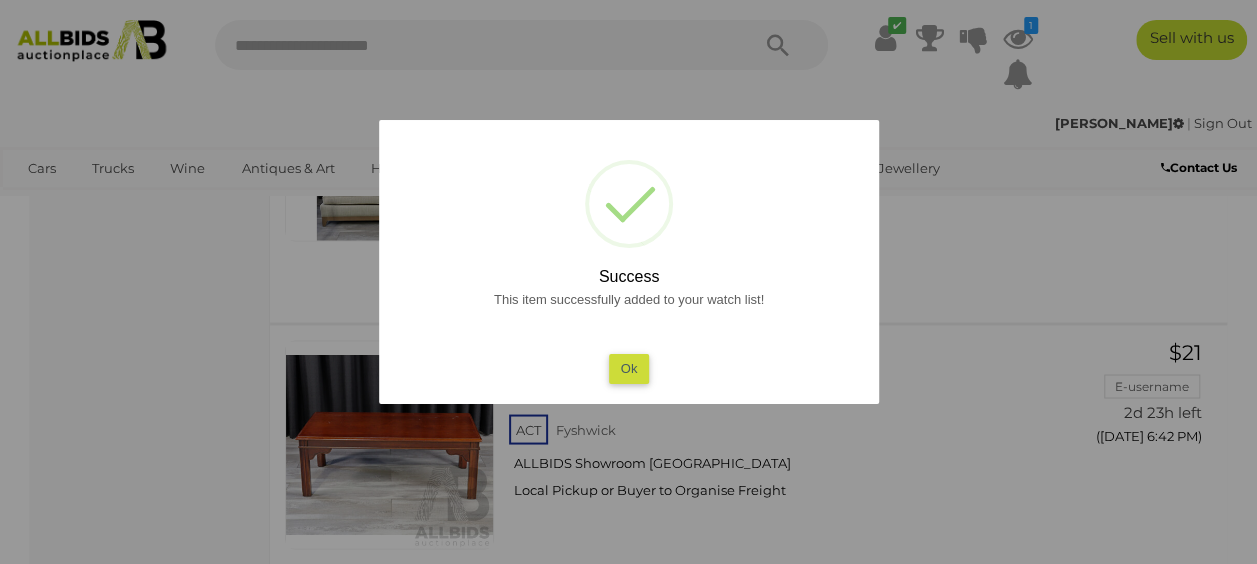 scroll, scrollTop: 1700, scrollLeft: 0, axis: vertical 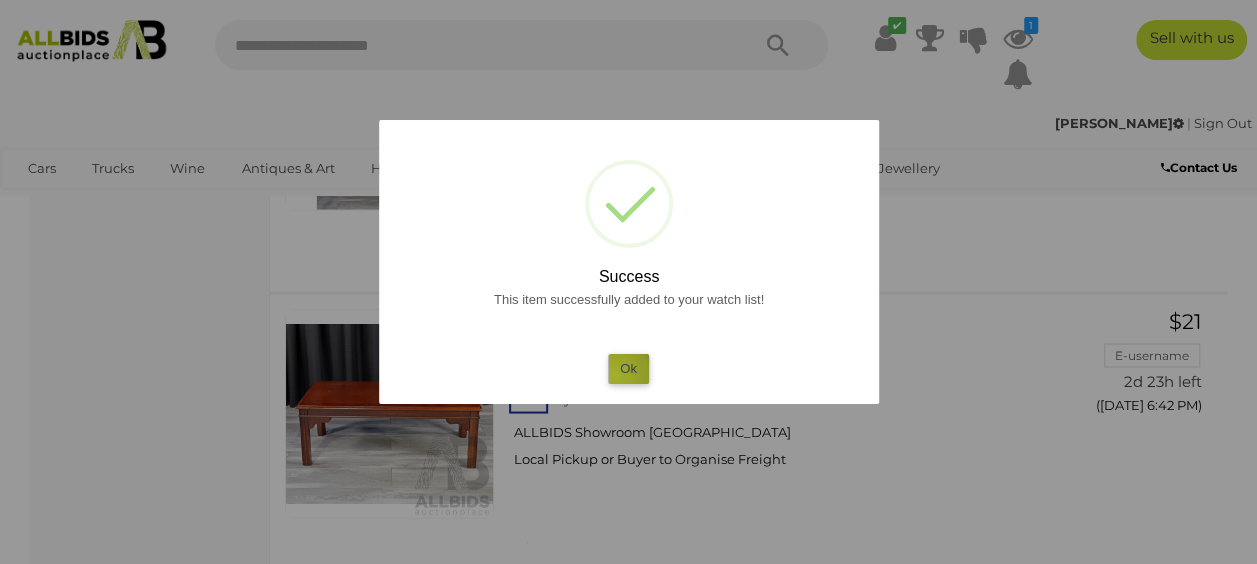 click on "Ok" at bounding box center (628, 368) 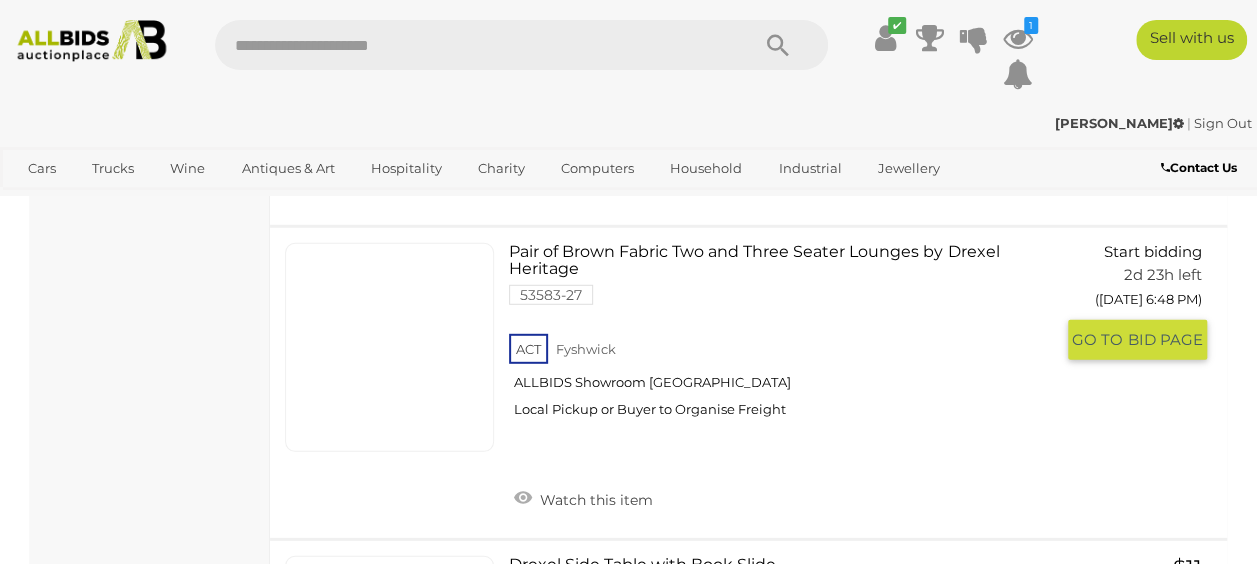 scroll, scrollTop: 2700, scrollLeft: 0, axis: vertical 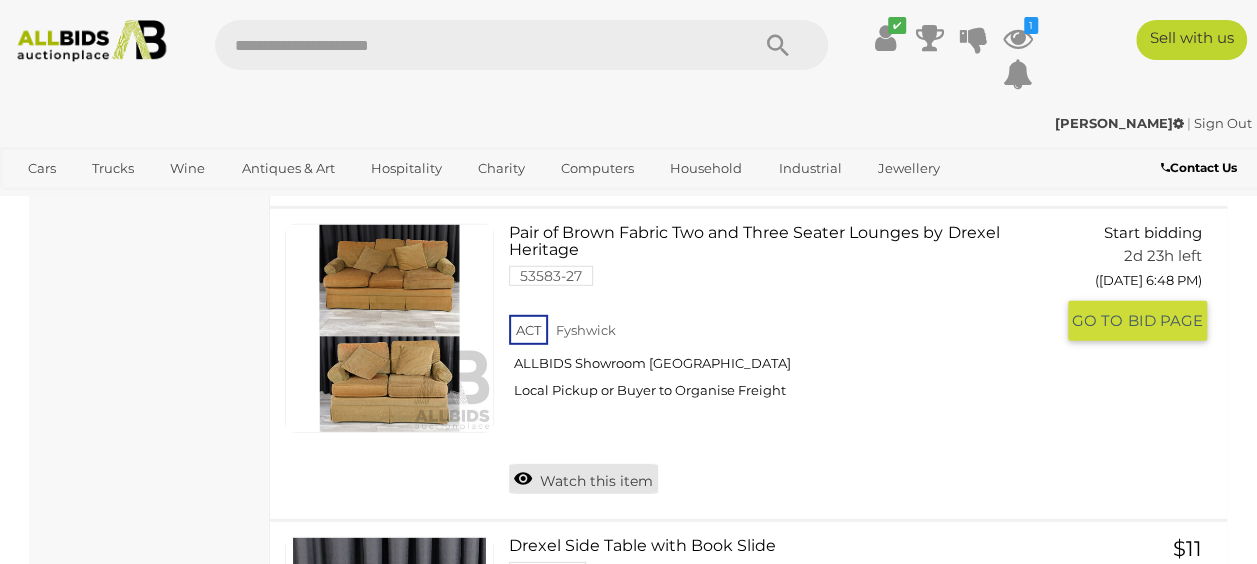click on "Watch this item" at bounding box center (583, 479) 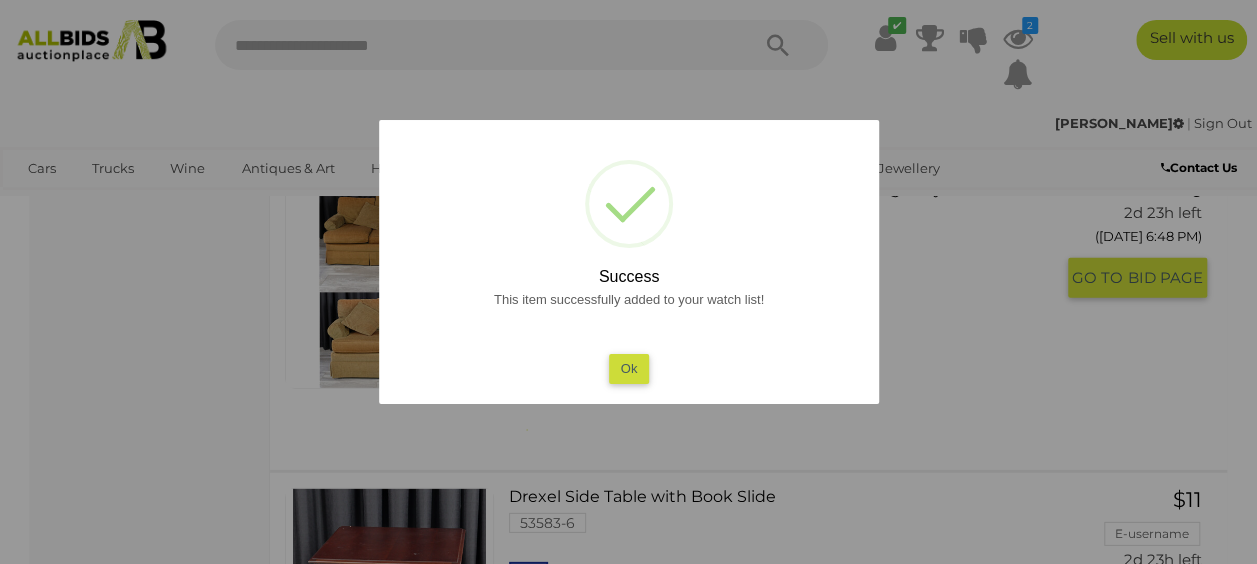 click on "Ok" at bounding box center (628, 368) 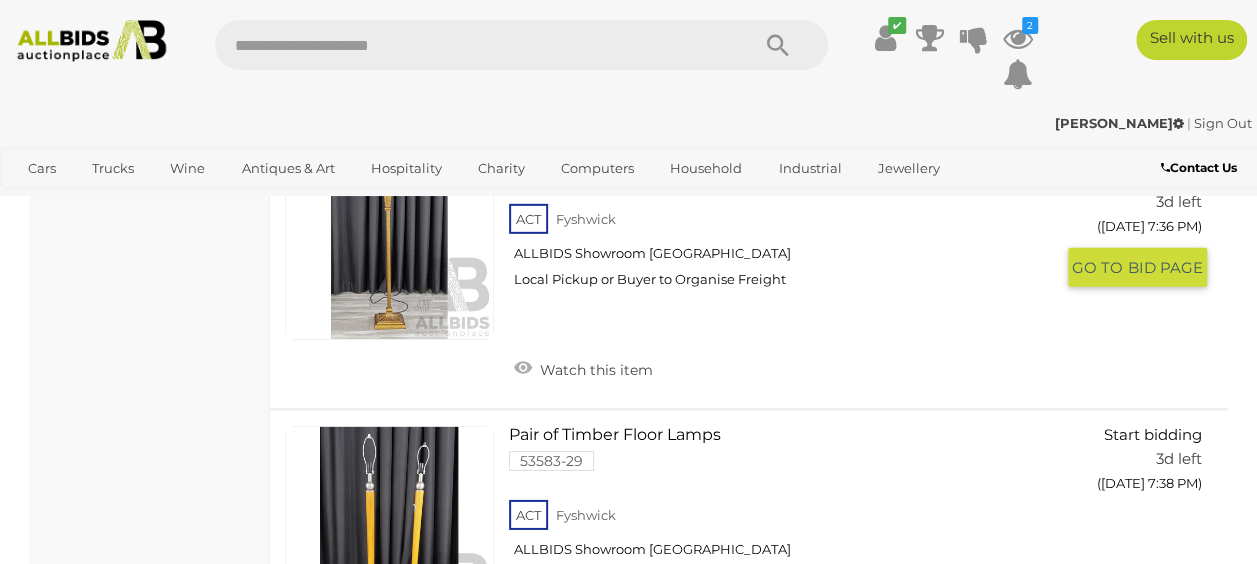 scroll, scrollTop: 10300, scrollLeft: 0, axis: vertical 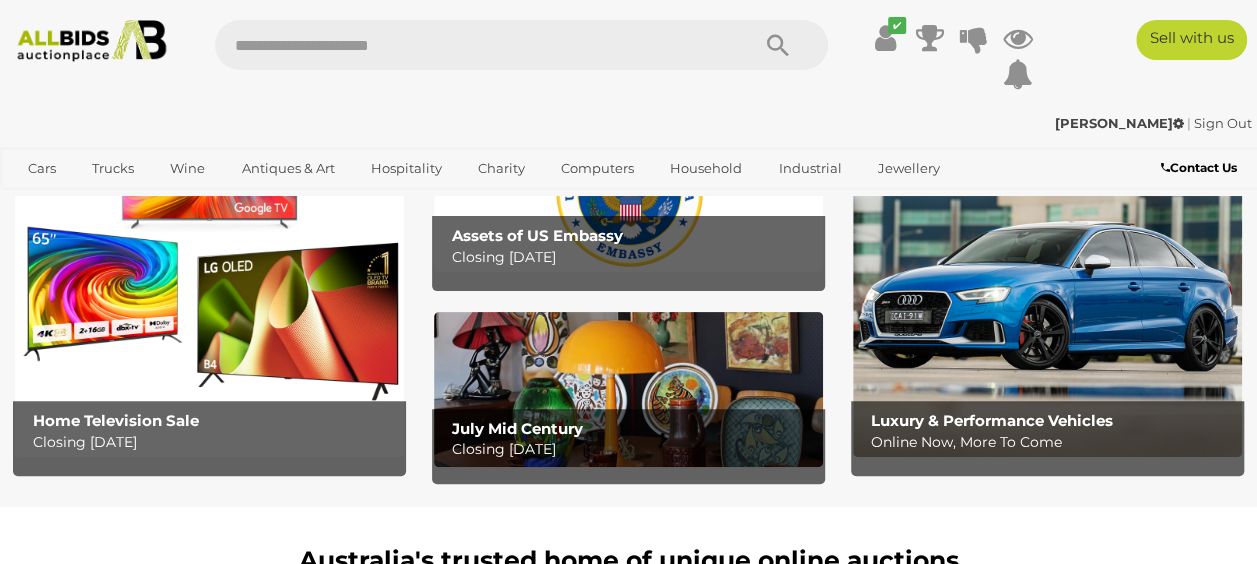 click at bounding box center (209, 286) 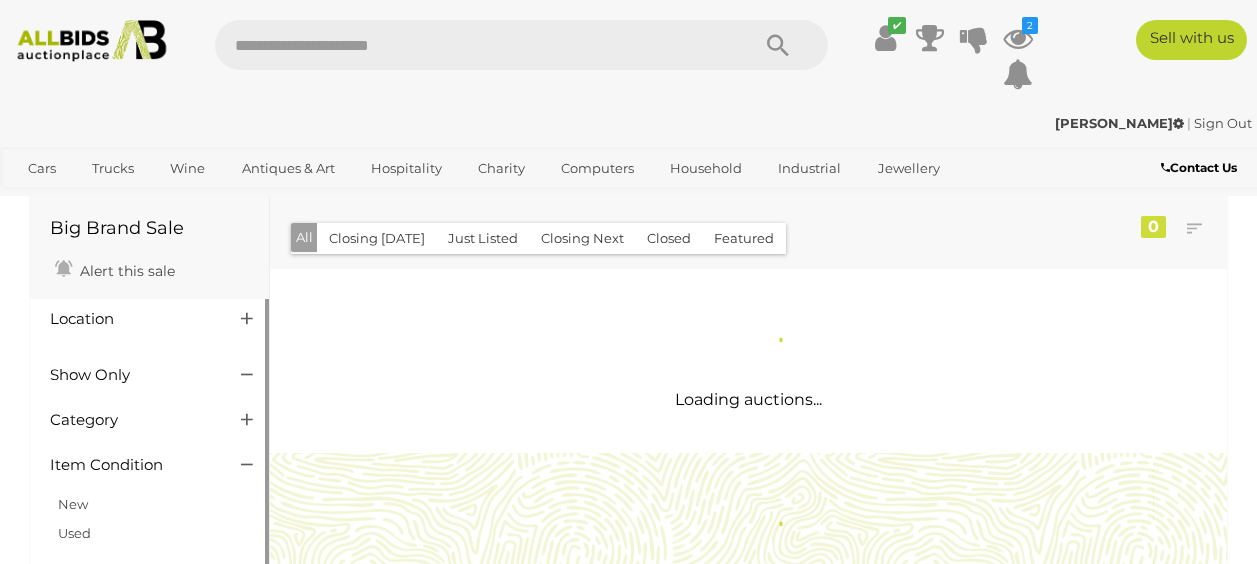 scroll, scrollTop: 0, scrollLeft: 0, axis: both 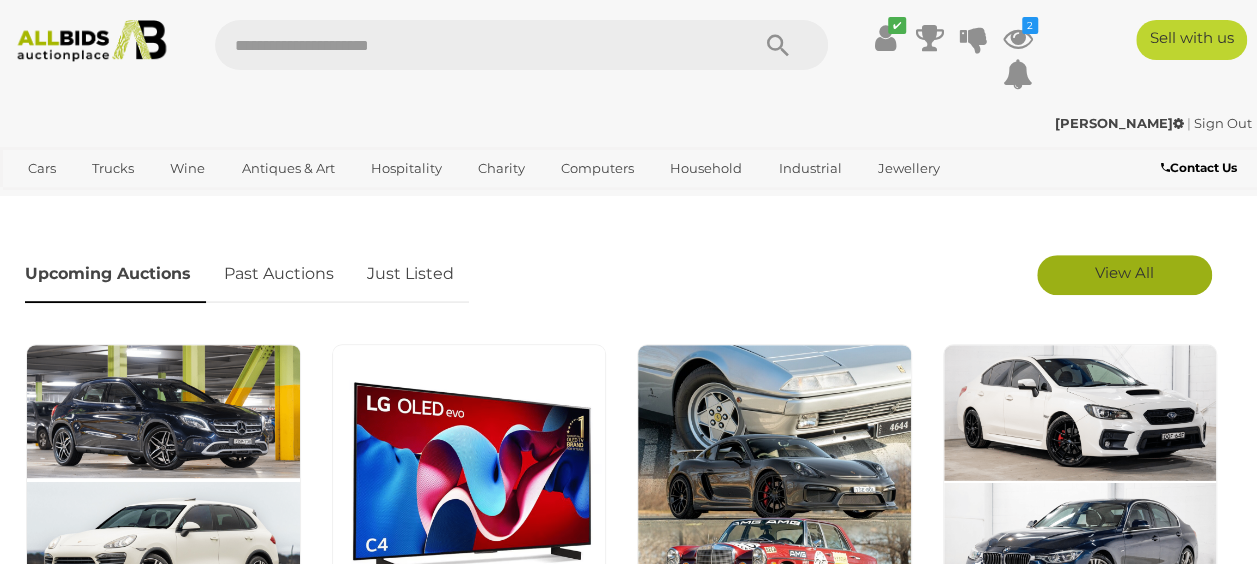 click on "View All" at bounding box center [1124, 275] 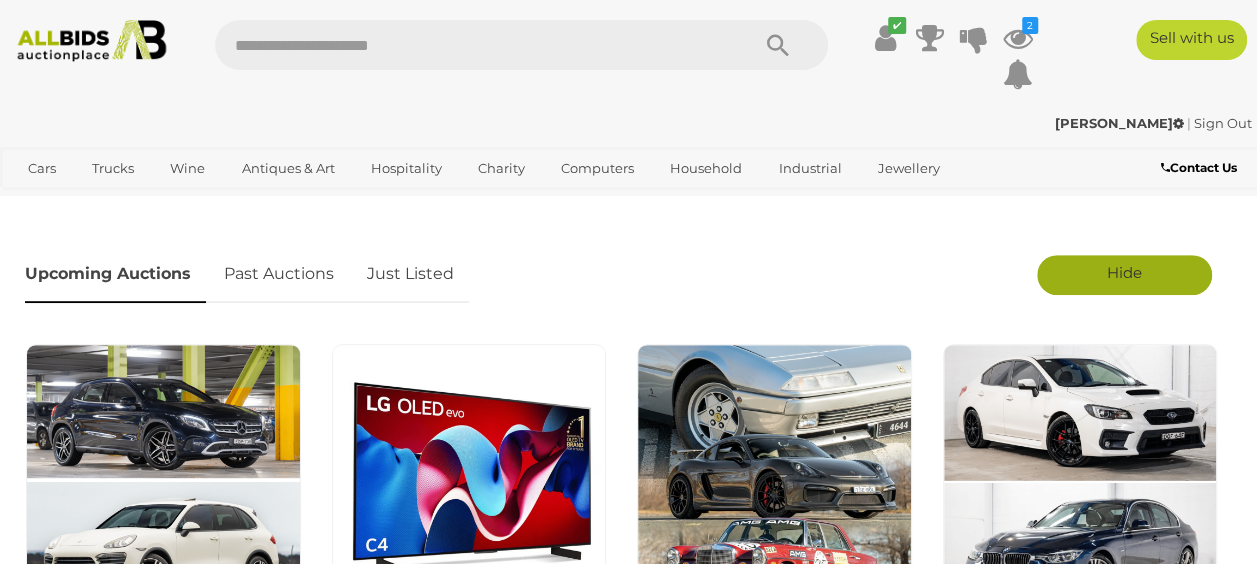click on "Hide" at bounding box center [1124, 272] 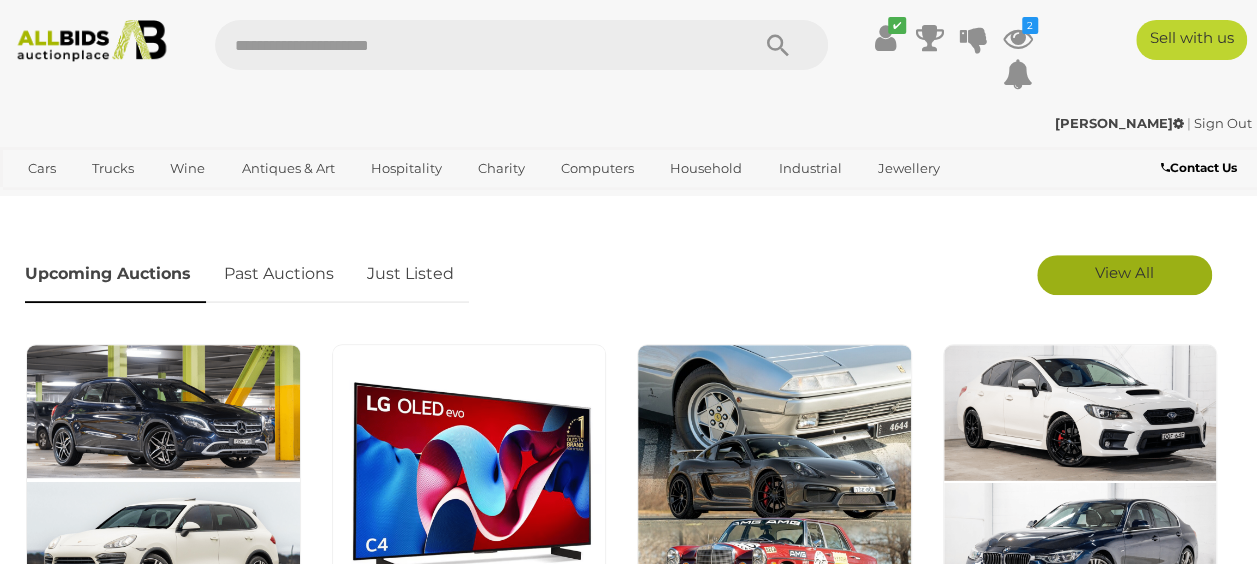 click on "View All" at bounding box center (1124, 272) 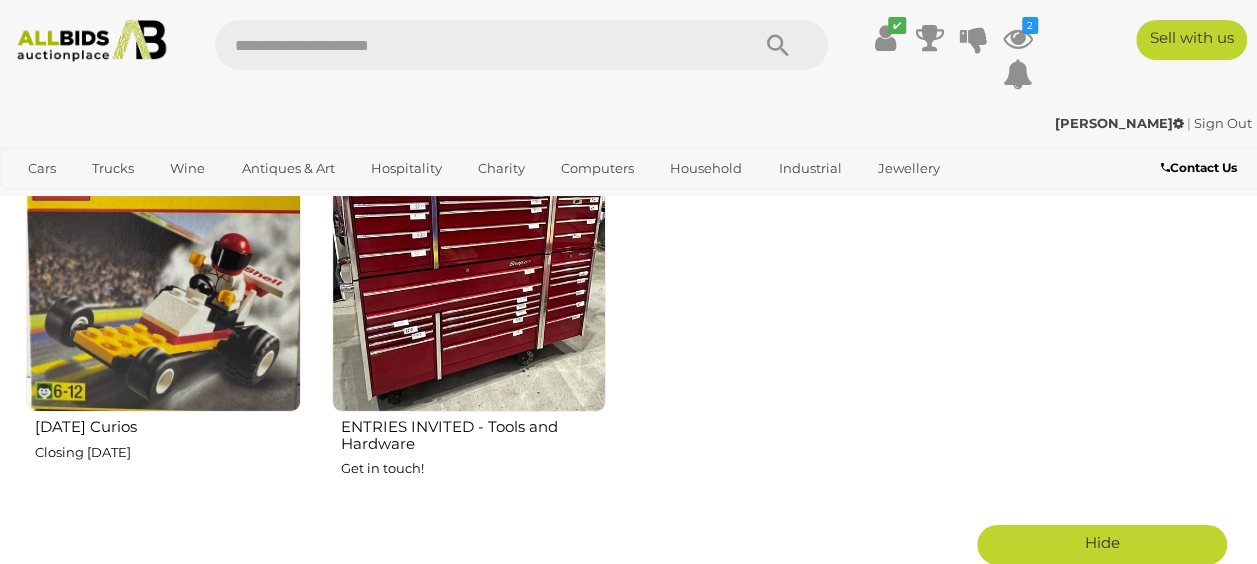 scroll, scrollTop: 3000, scrollLeft: 0, axis: vertical 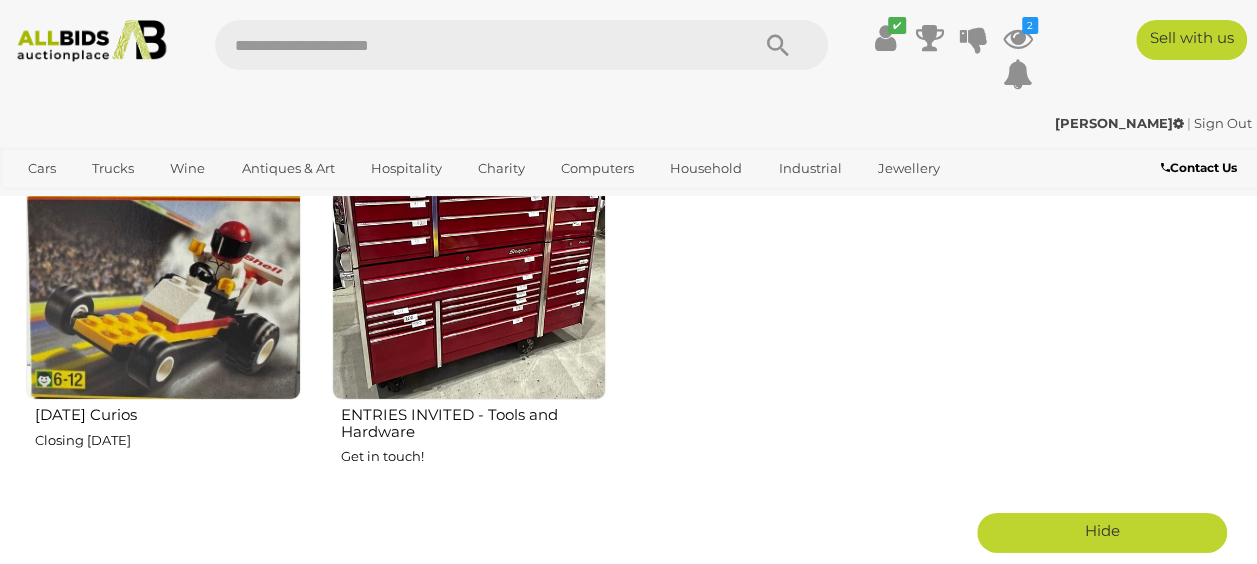 click at bounding box center (163, 263) 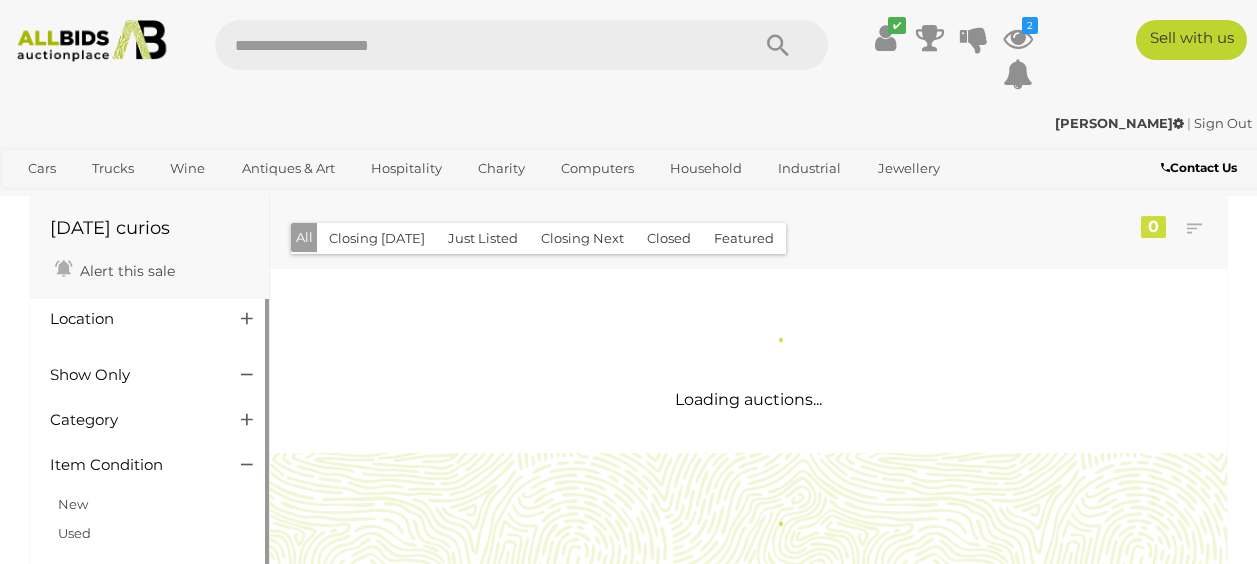 scroll, scrollTop: 0, scrollLeft: 0, axis: both 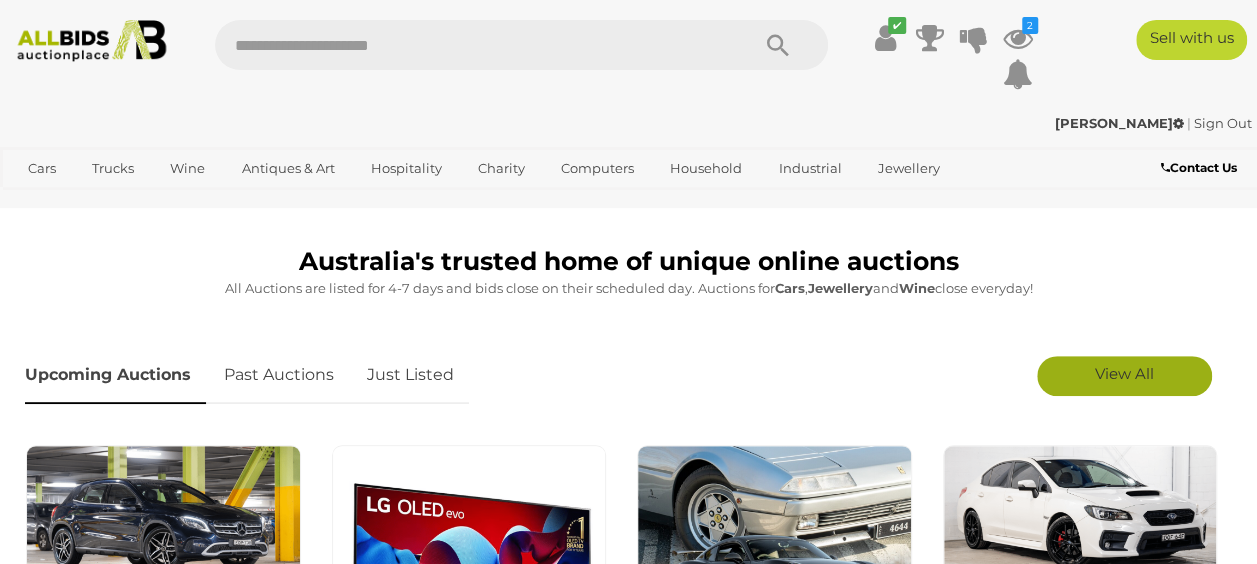 click on "View All" at bounding box center (1124, 376) 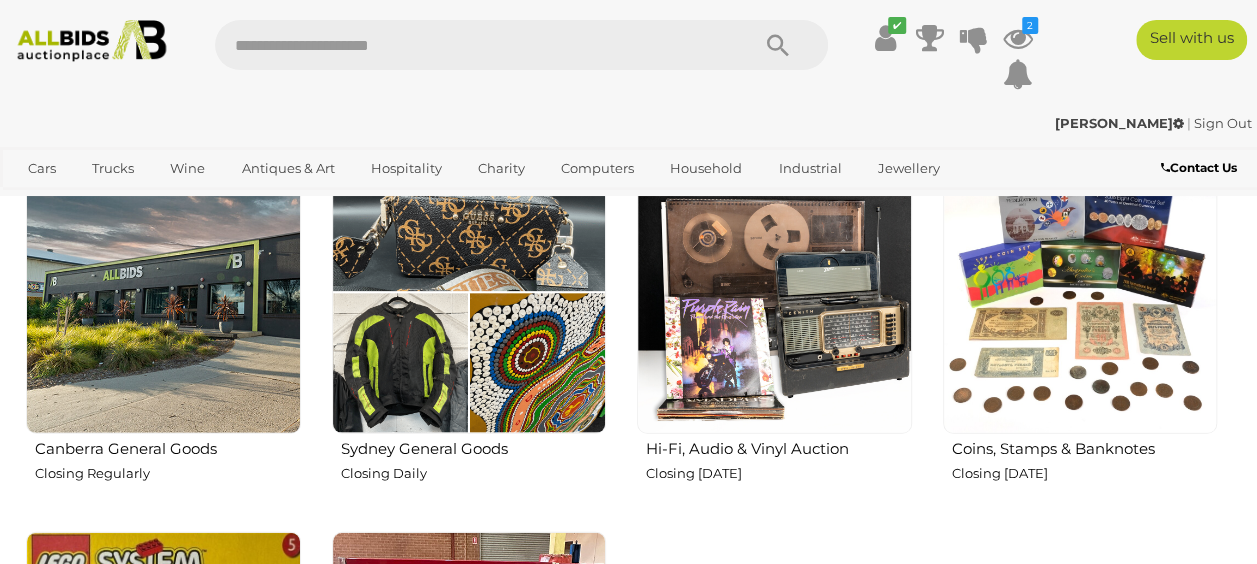 scroll, scrollTop: 2699, scrollLeft: 0, axis: vertical 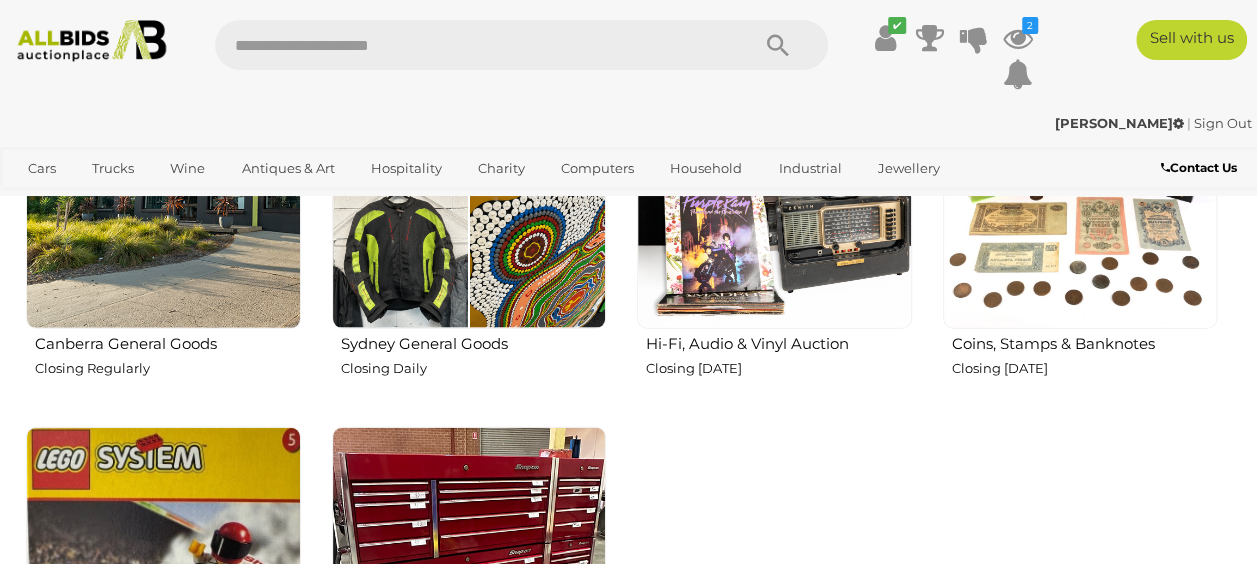 click at bounding box center (163, 191) 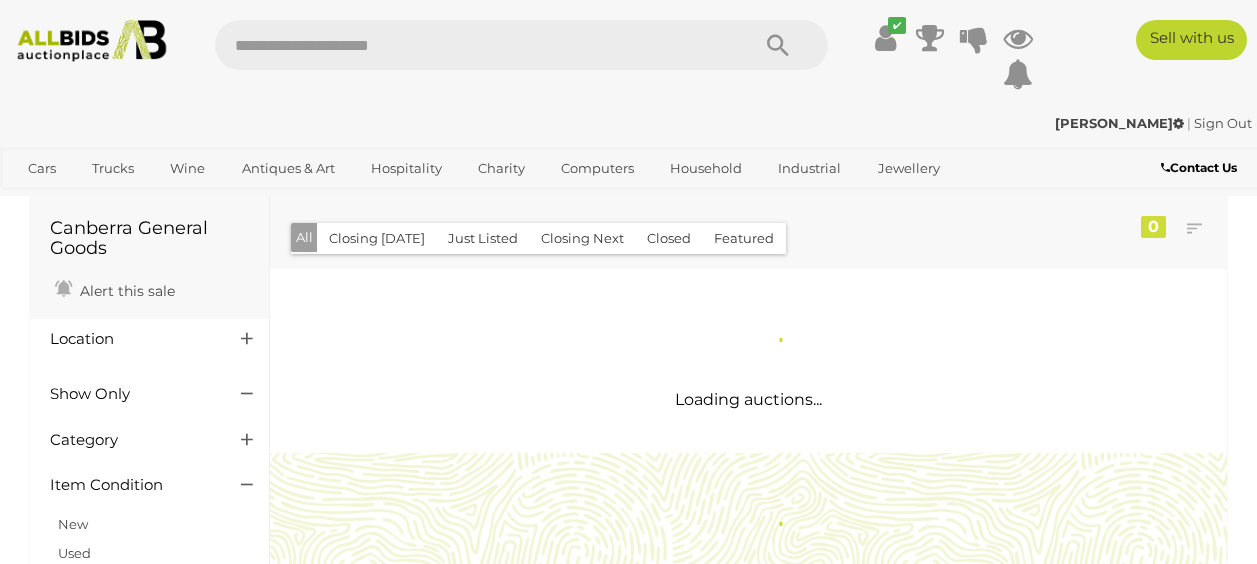 scroll, scrollTop: 0, scrollLeft: 0, axis: both 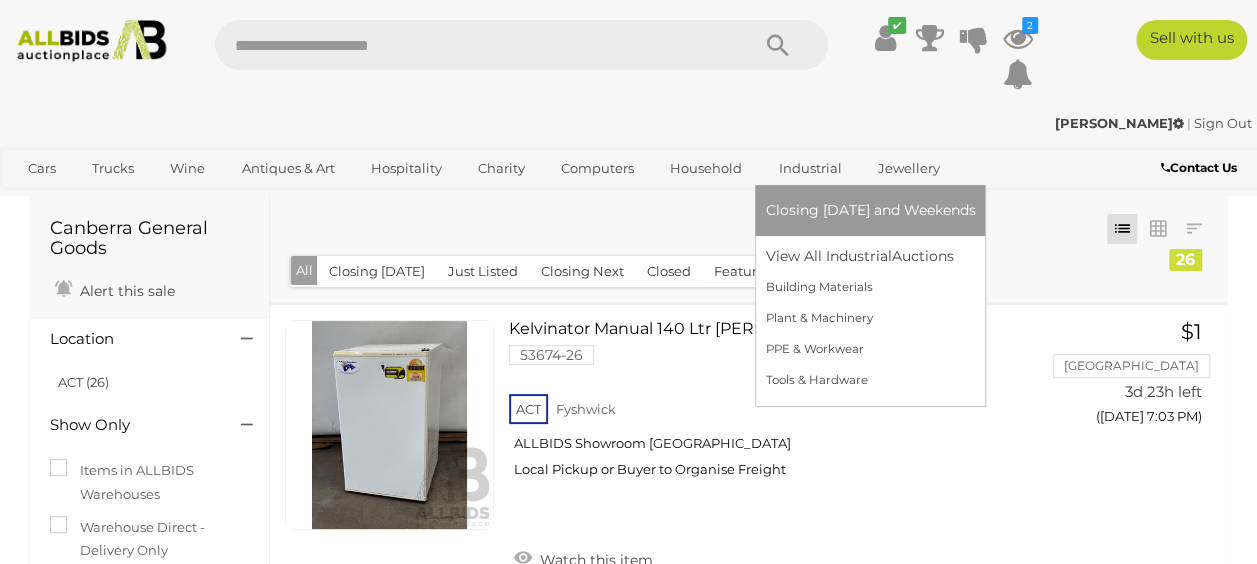 click on "Industrial" at bounding box center (809, 168) 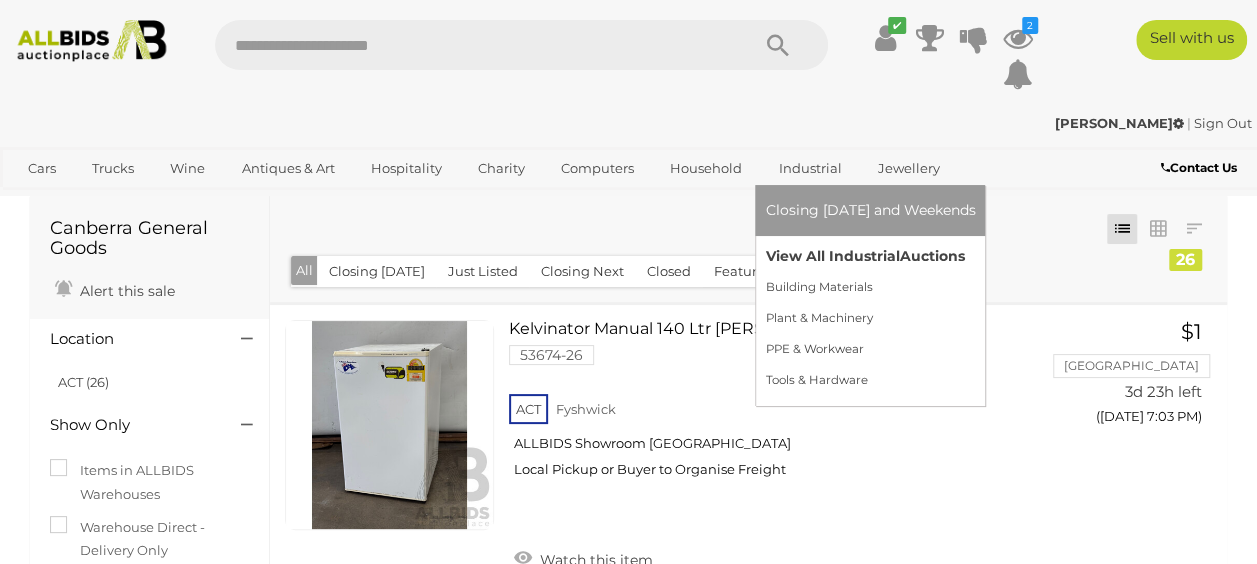 click on "View All Industrial  Auctions" at bounding box center (870, 256) 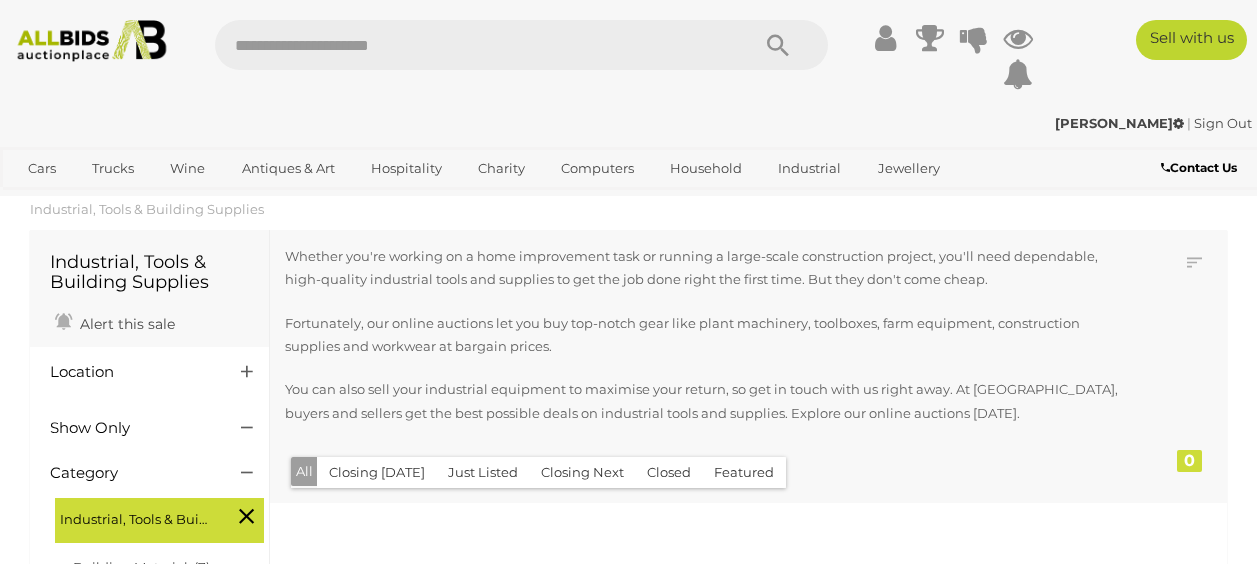 scroll, scrollTop: 0, scrollLeft: 0, axis: both 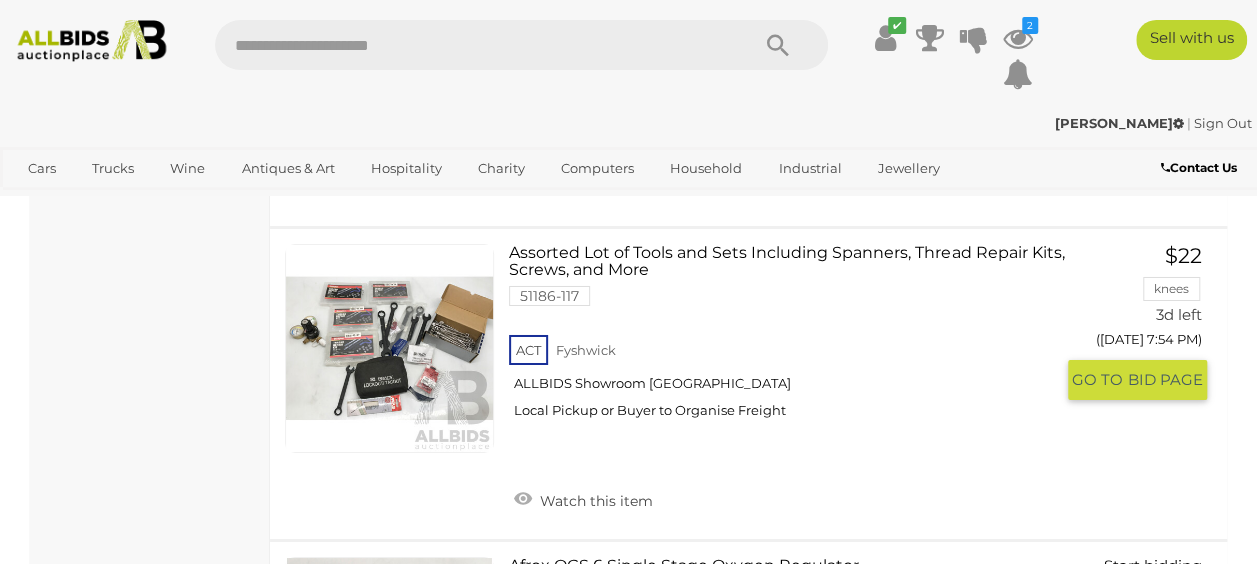 click at bounding box center (389, 348) 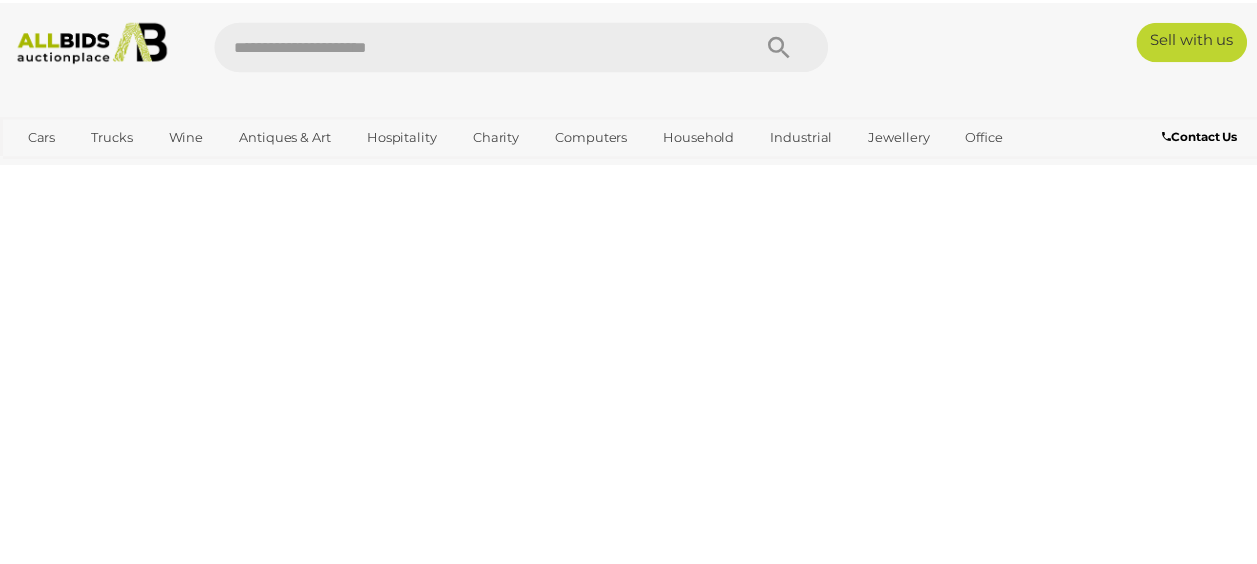 scroll, scrollTop: 0, scrollLeft: 0, axis: both 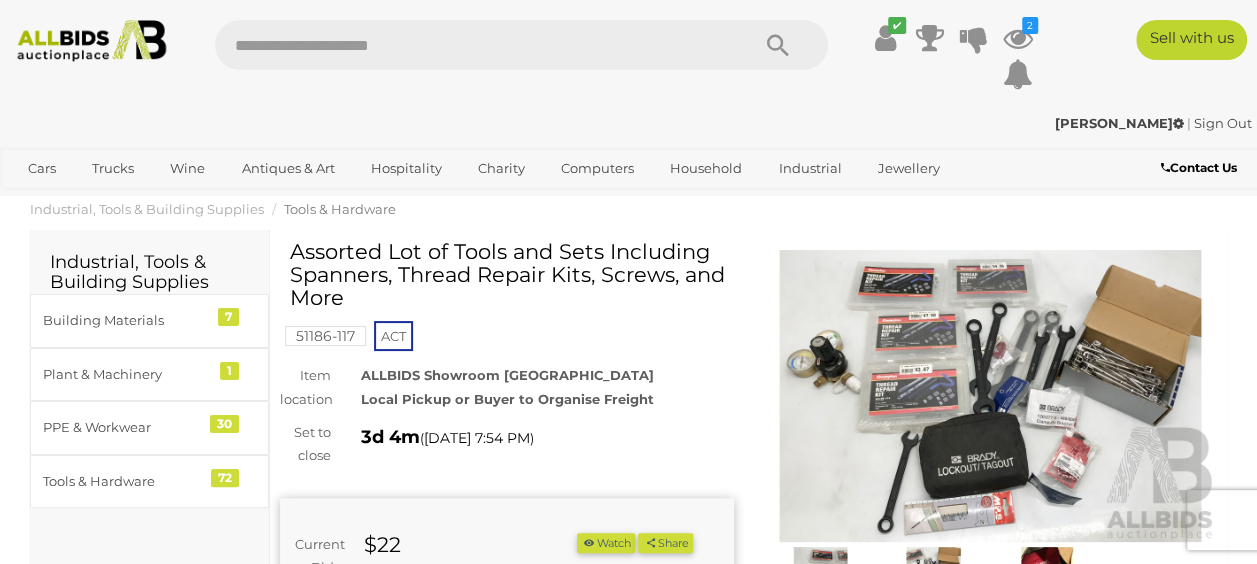click at bounding box center [991, 396] 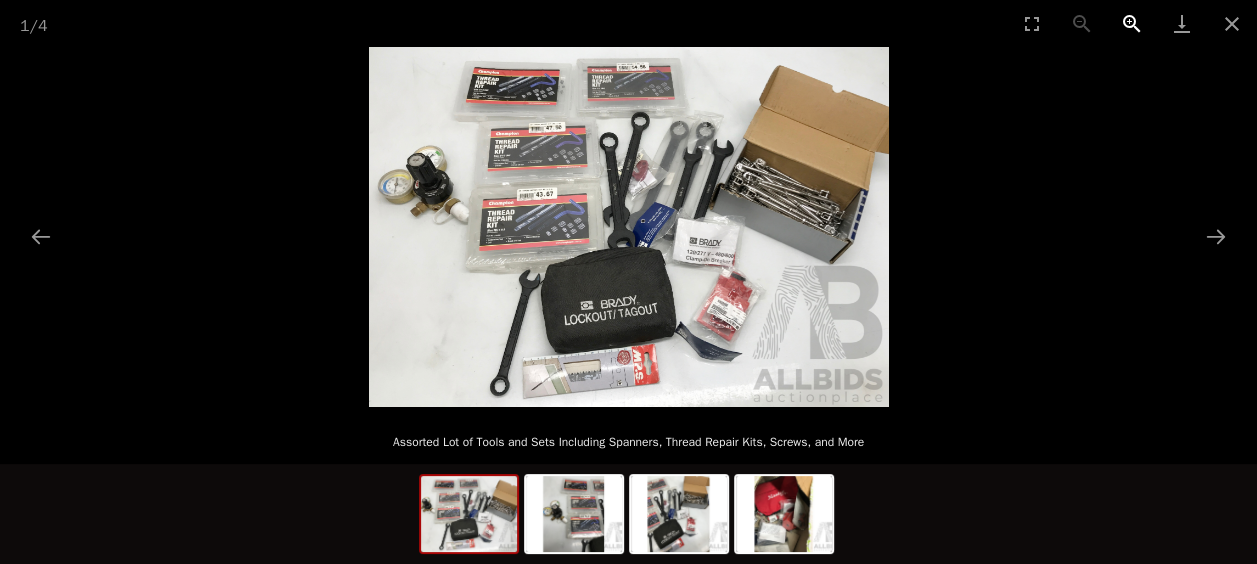 click at bounding box center (1132, 23) 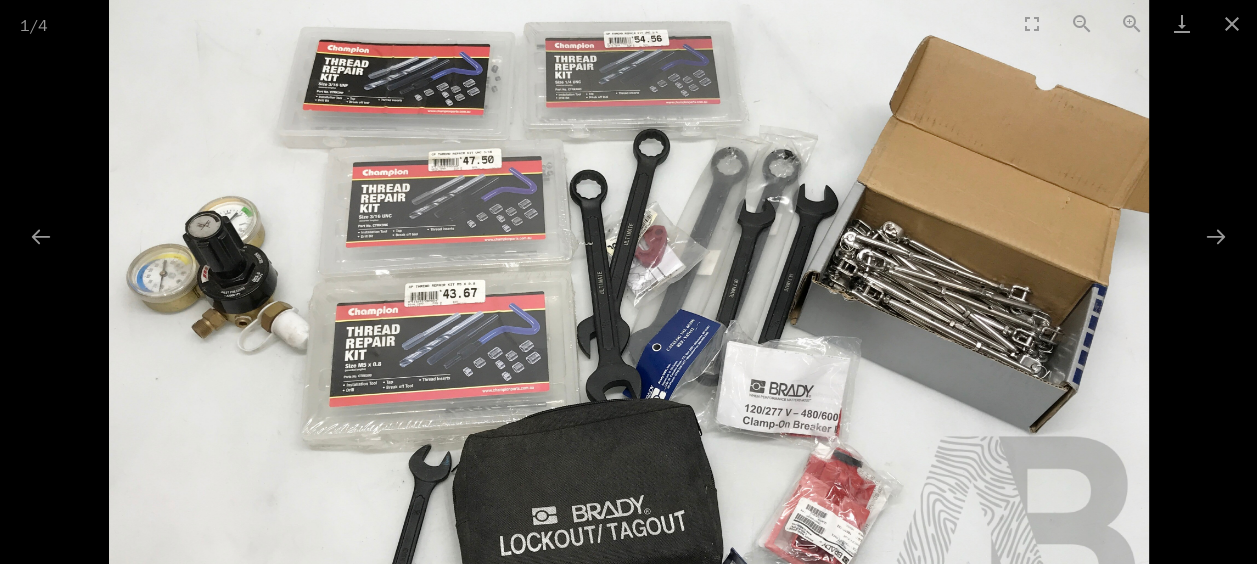 drag, startPoint x: 466, startPoint y: 242, endPoint x: 507, endPoint y: 402, distance: 165.16962 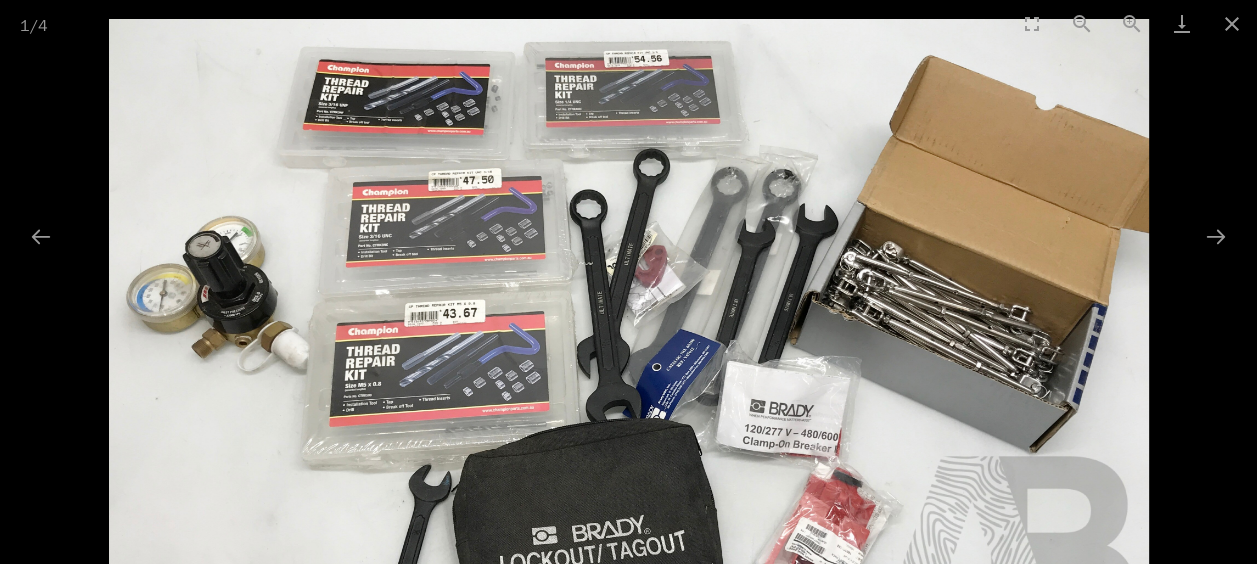 drag, startPoint x: 446, startPoint y: 380, endPoint x: 458, endPoint y: 465, distance: 85.84288 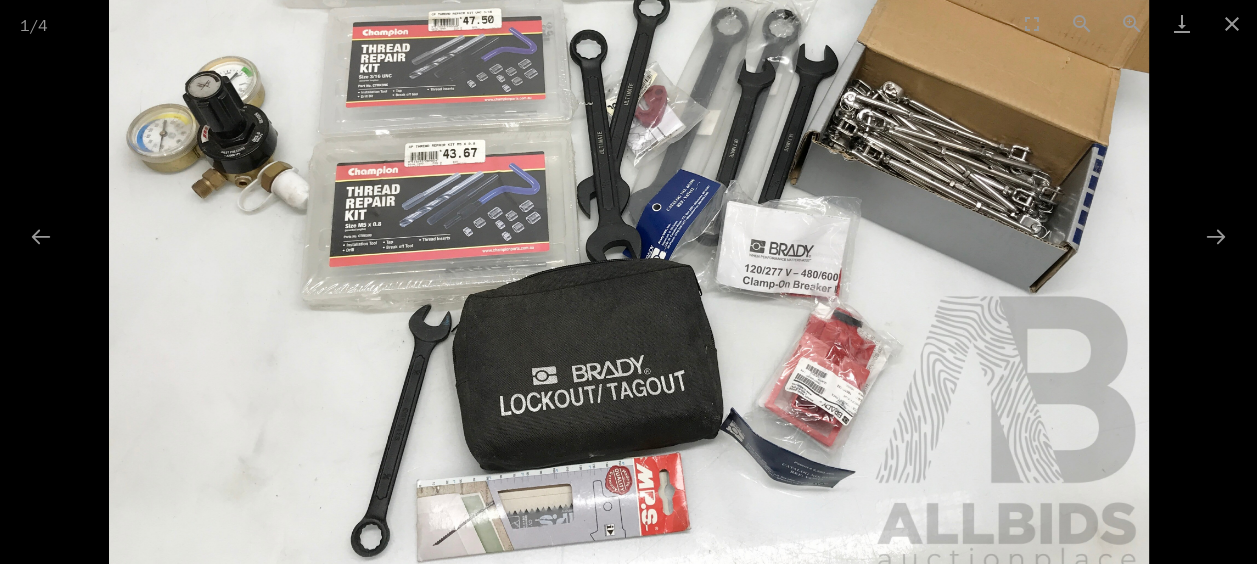 drag, startPoint x: 508, startPoint y: 394, endPoint x: 534, endPoint y: 241, distance: 155.19342 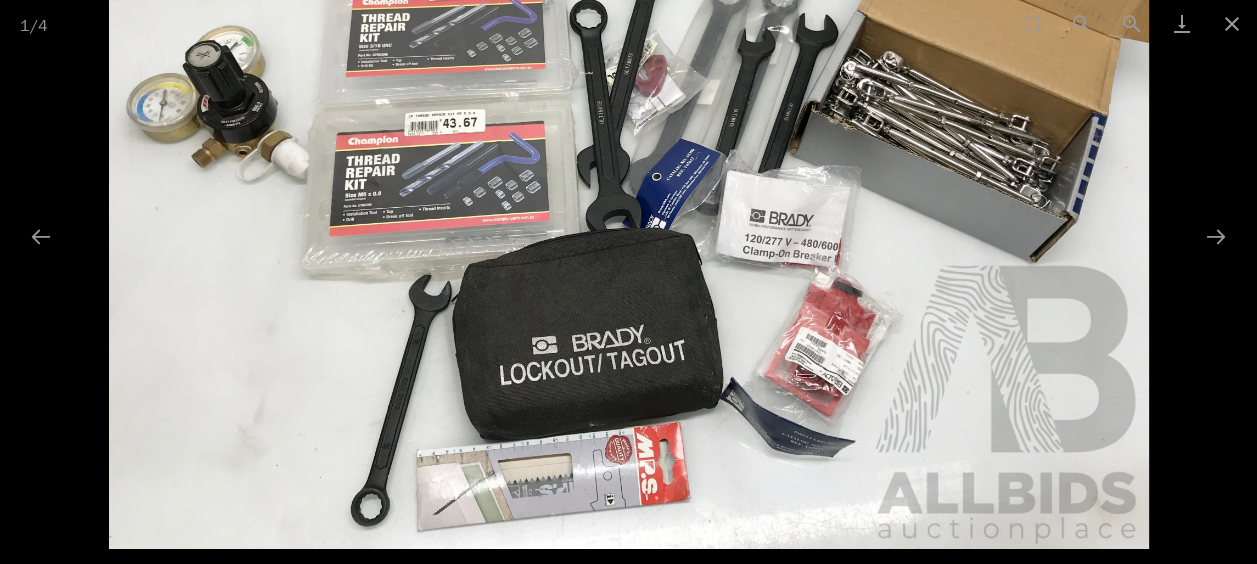 drag, startPoint x: 523, startPoint y: 349, endPoint x: 536, endPoint y: 274, distance: 76.11833 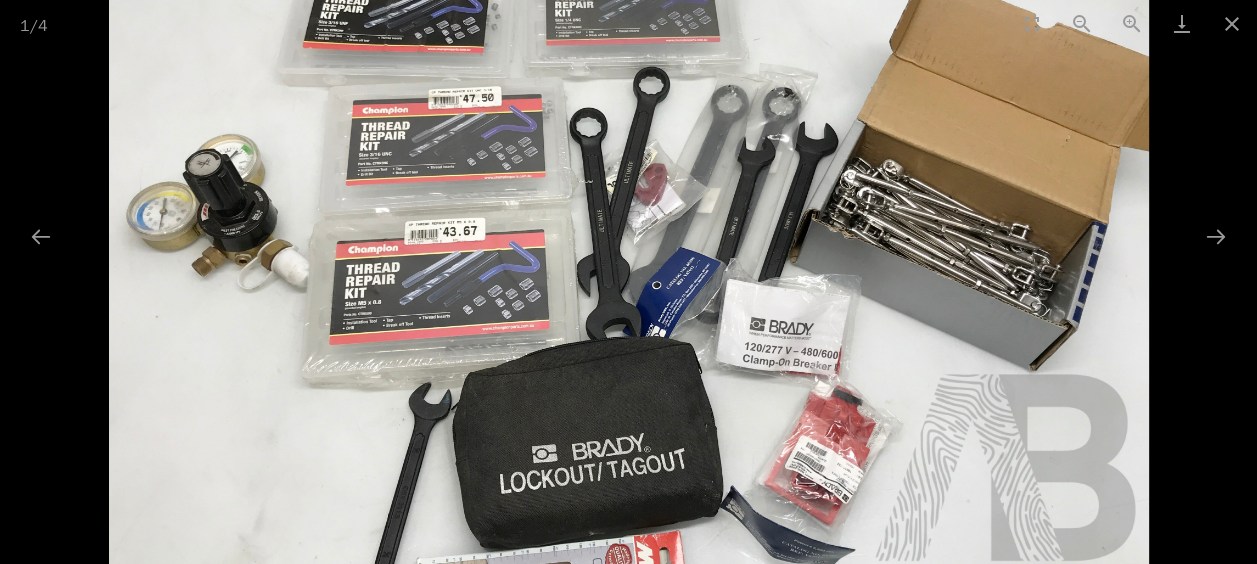 drag, startPoint x: 566, startPoint y: 321, endPoint x: 572, endPoint y: 419, distance: 98.1835 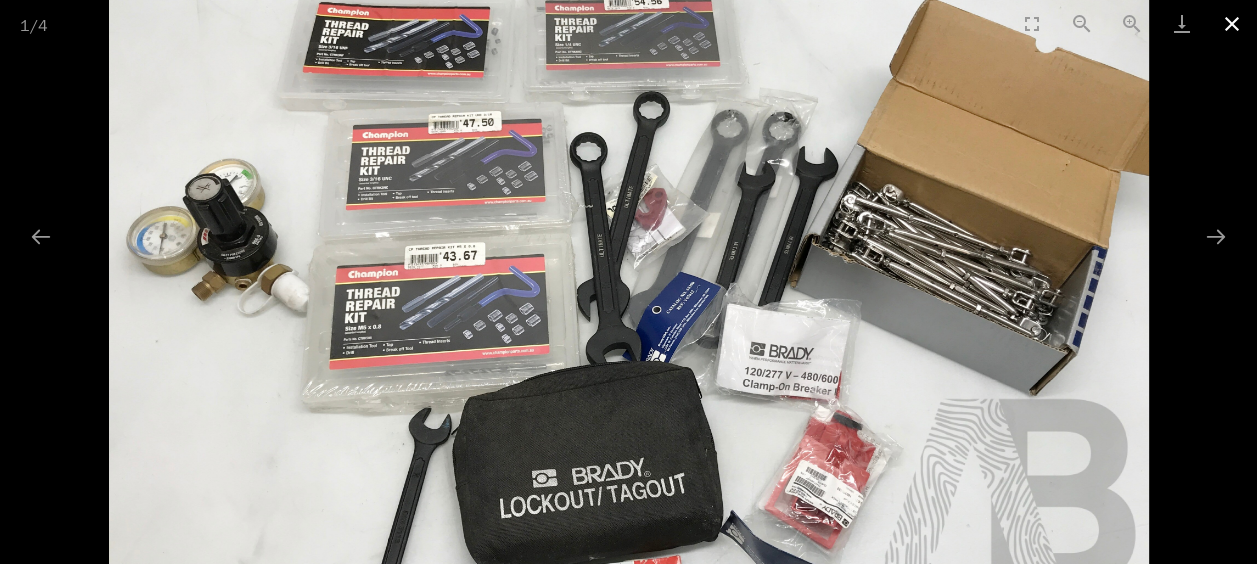 click at bounding box center (1232, 23) 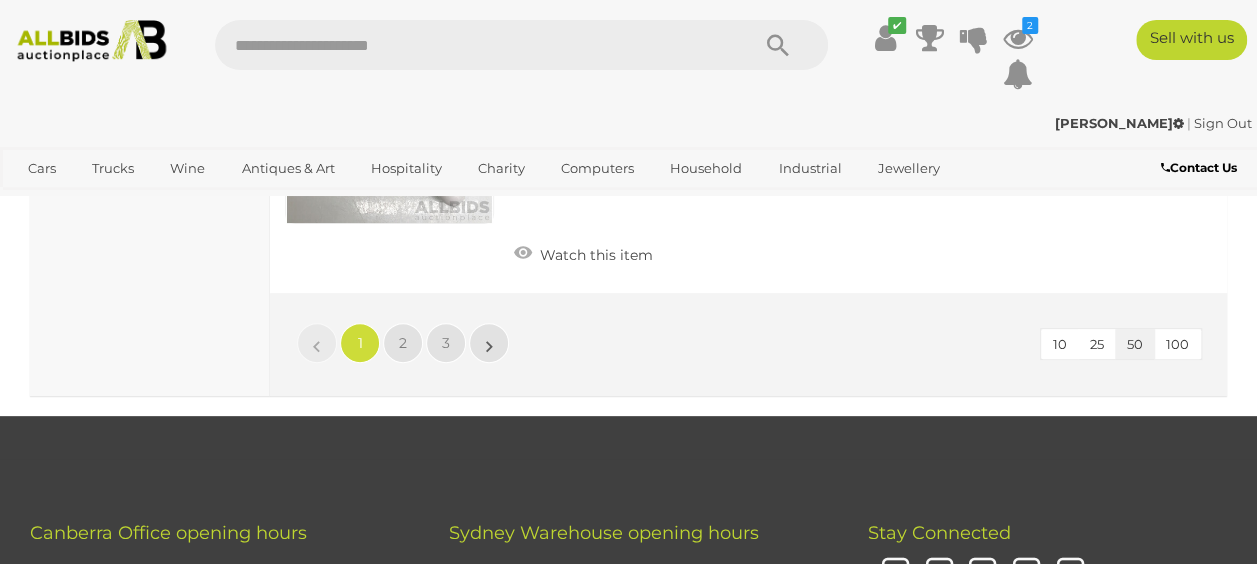scroll, scrollTop: 15356, scrollLeft: 0, axis: vertical 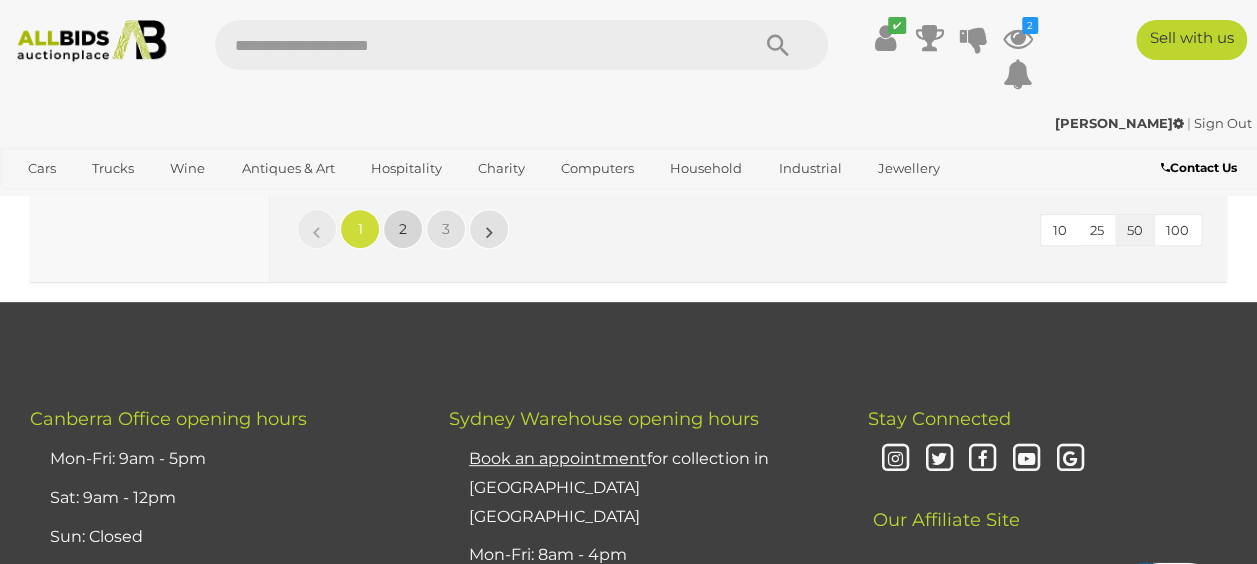 click on "2" at bounding box center (403, 229) 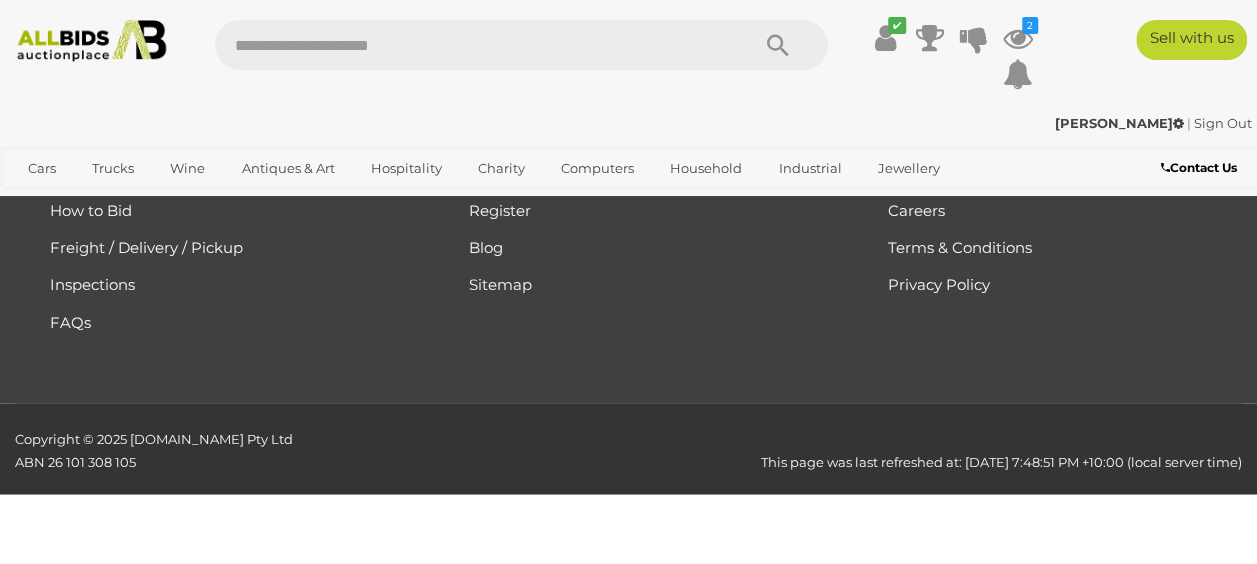 scroll, scrollTop: 336, scrollLeft: 0, axis: vertical 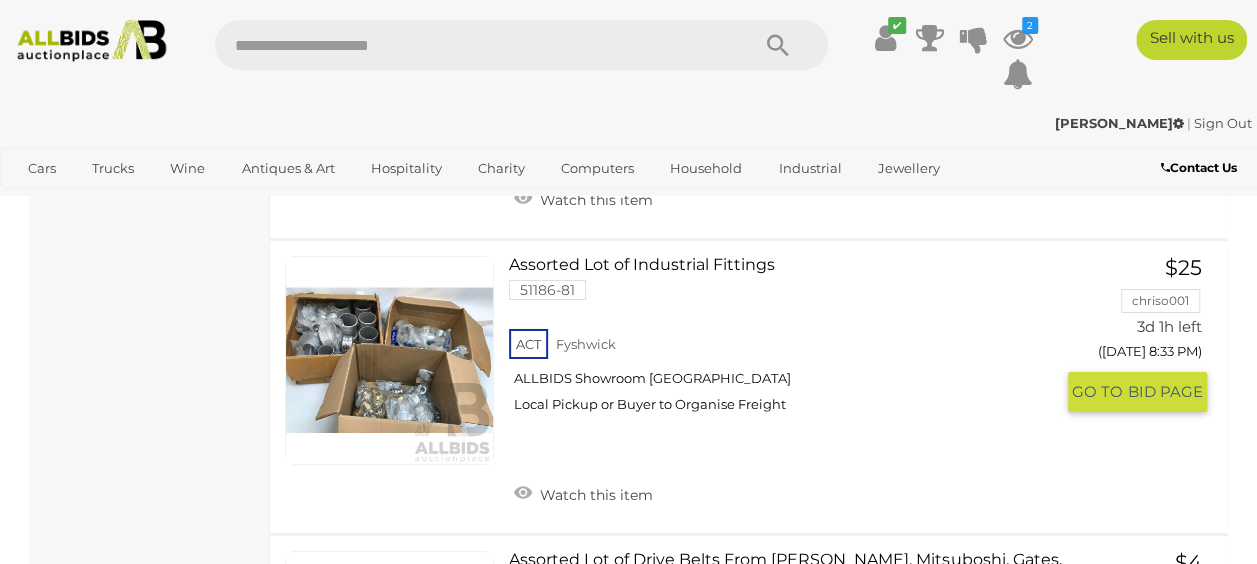 click at bounding box center [389, 360] 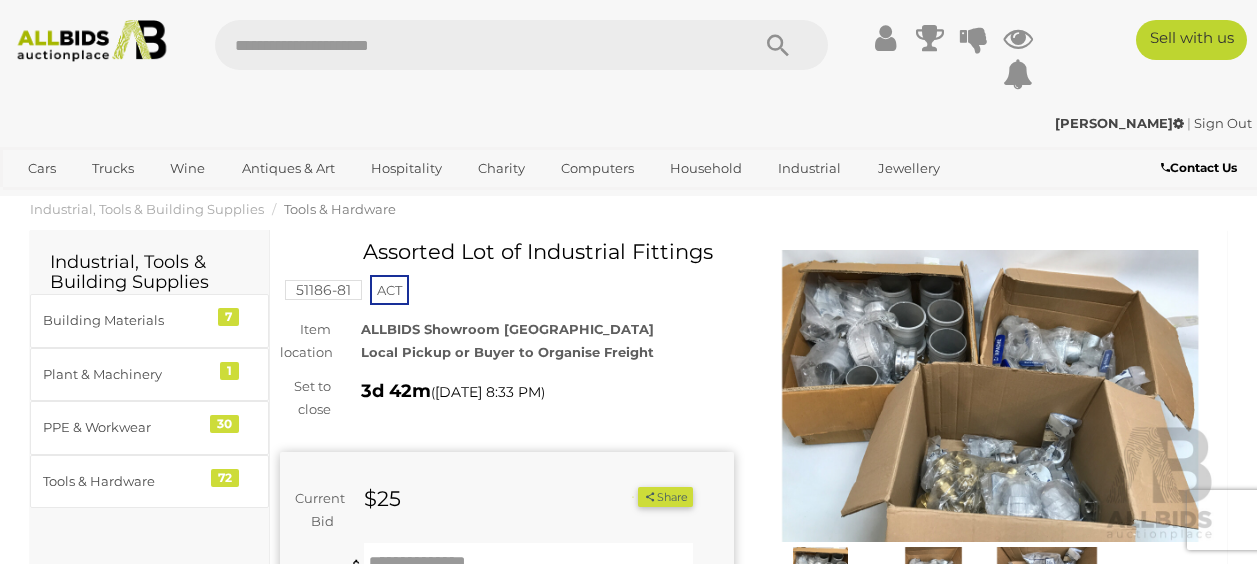 scroll, scrollTop: 0, scrollLeft: 0, axis: both 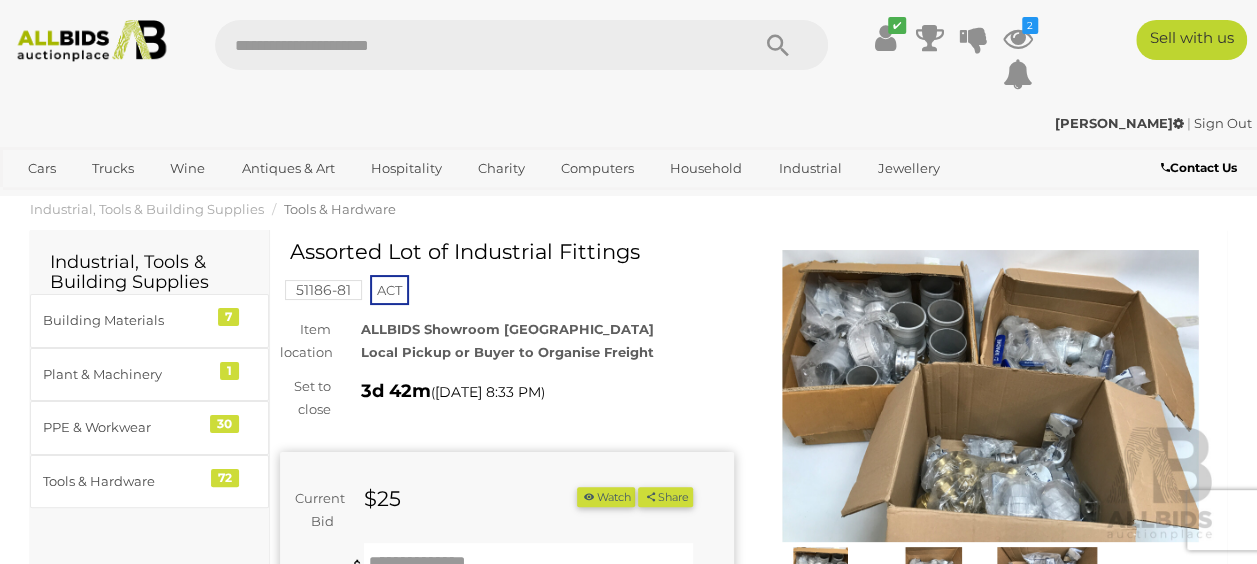 click at bounding box center (991, 396) 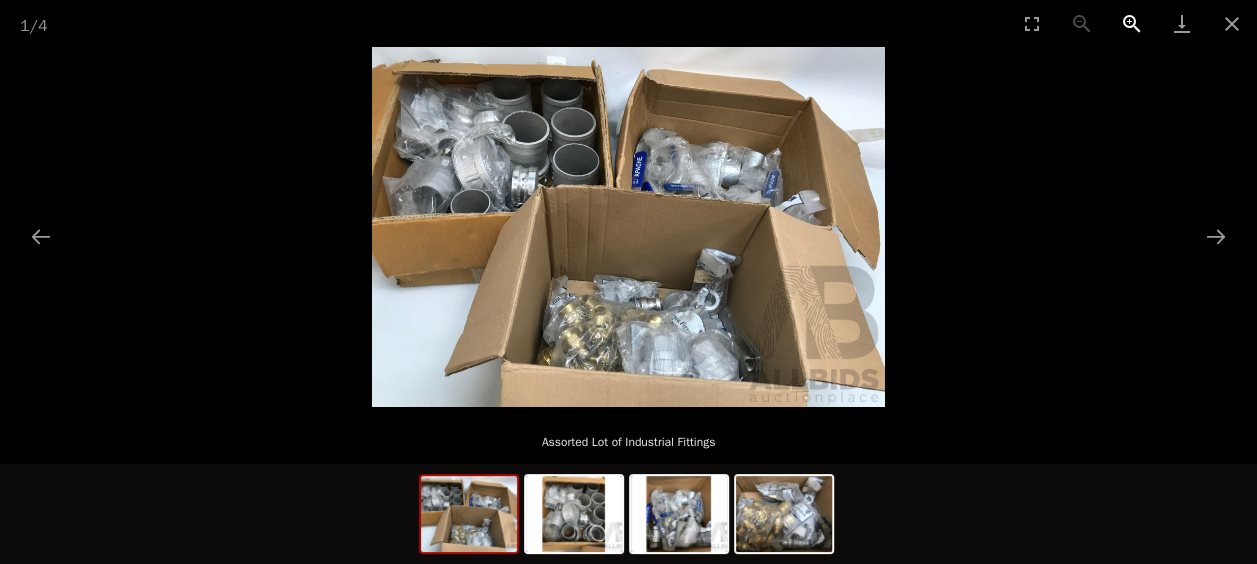 click at bounding box center (1132, 23) 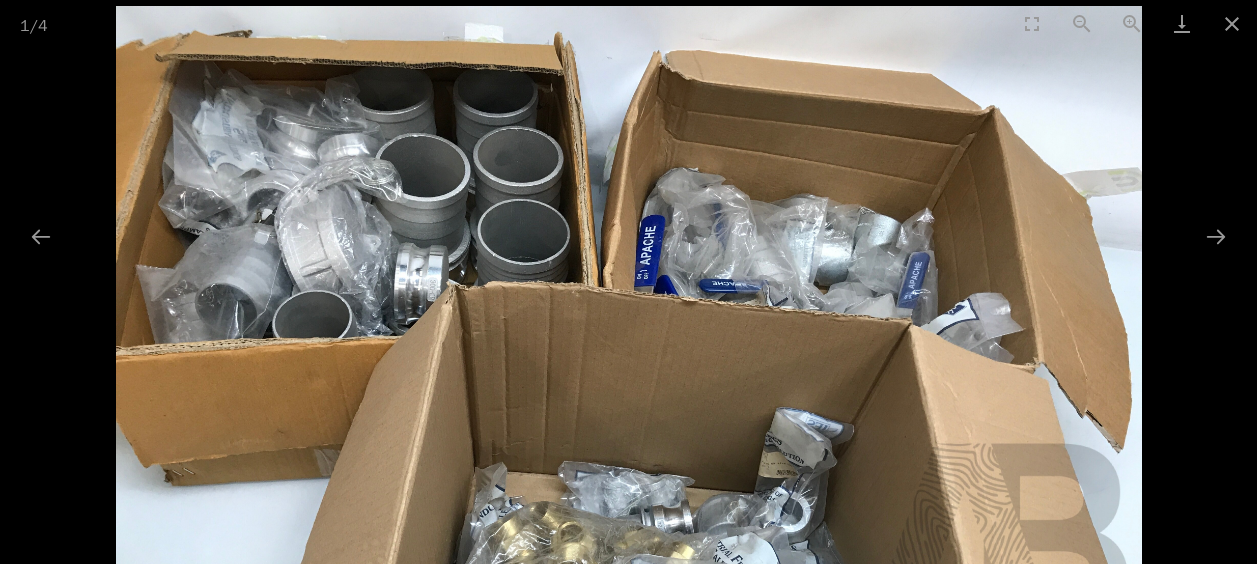 drag, startPoint x: 711, startPoint y: 214, endPoint x: 740, endPoint y: 270, distance: 63.06346 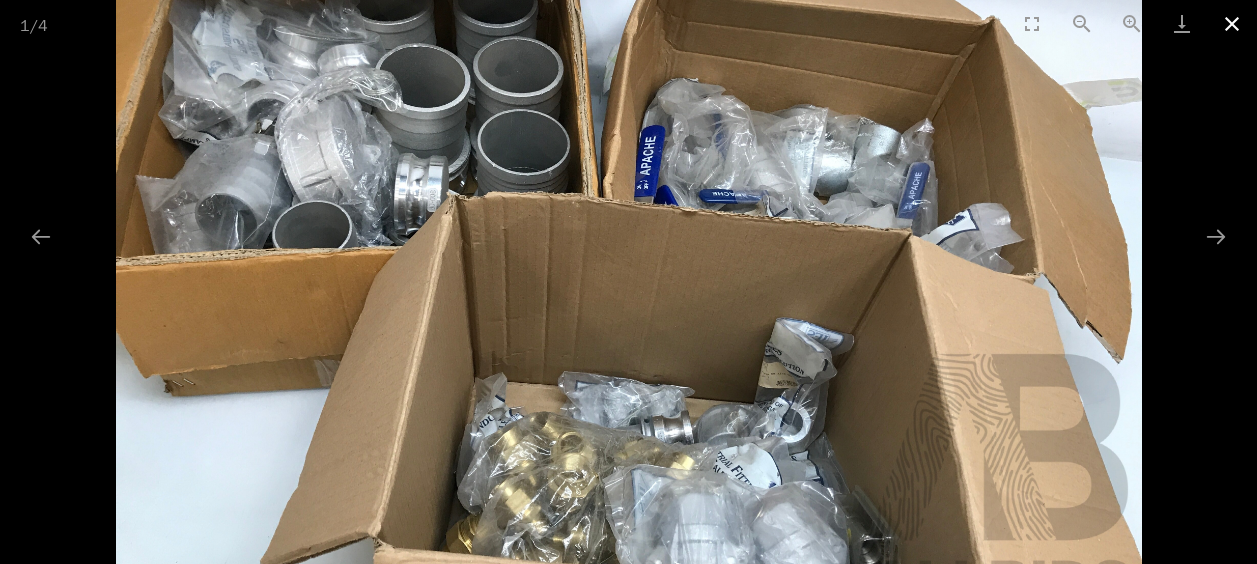 click at bounding box center (1232, 23) 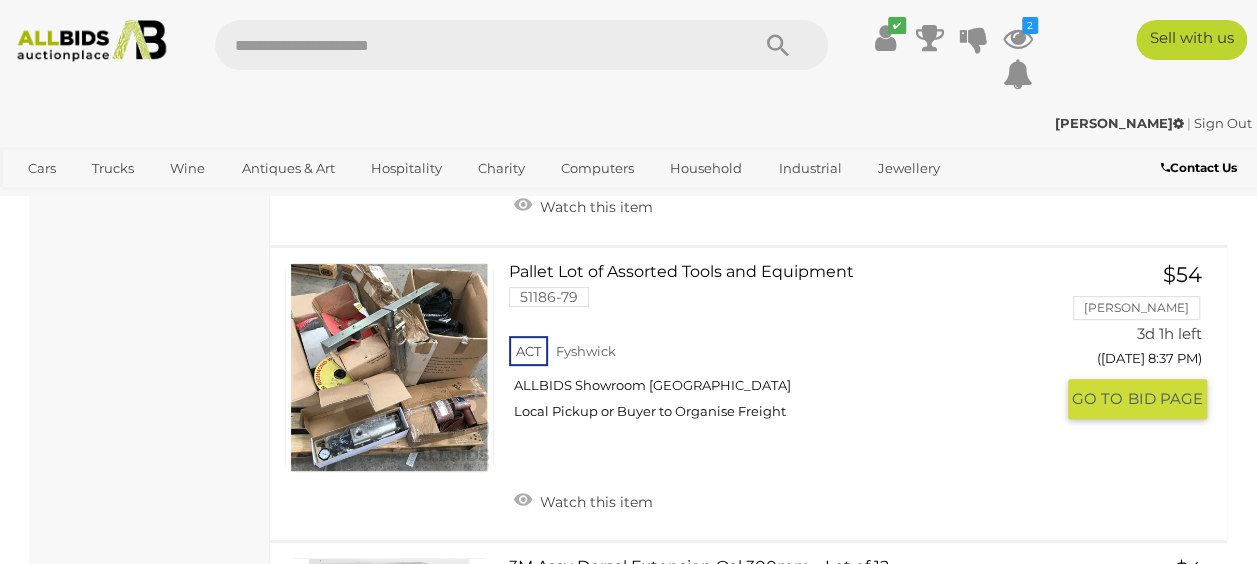 scroll, scrollTop: 7838, scrollLeft: 0, axis: vertical 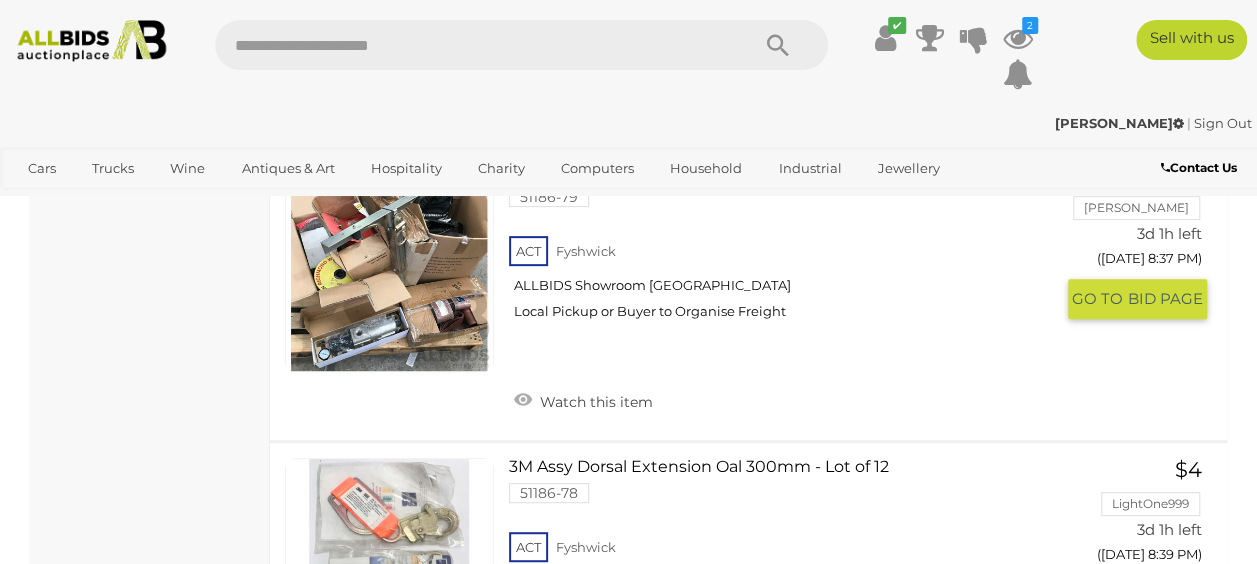 click at bounding box center [389, 267] 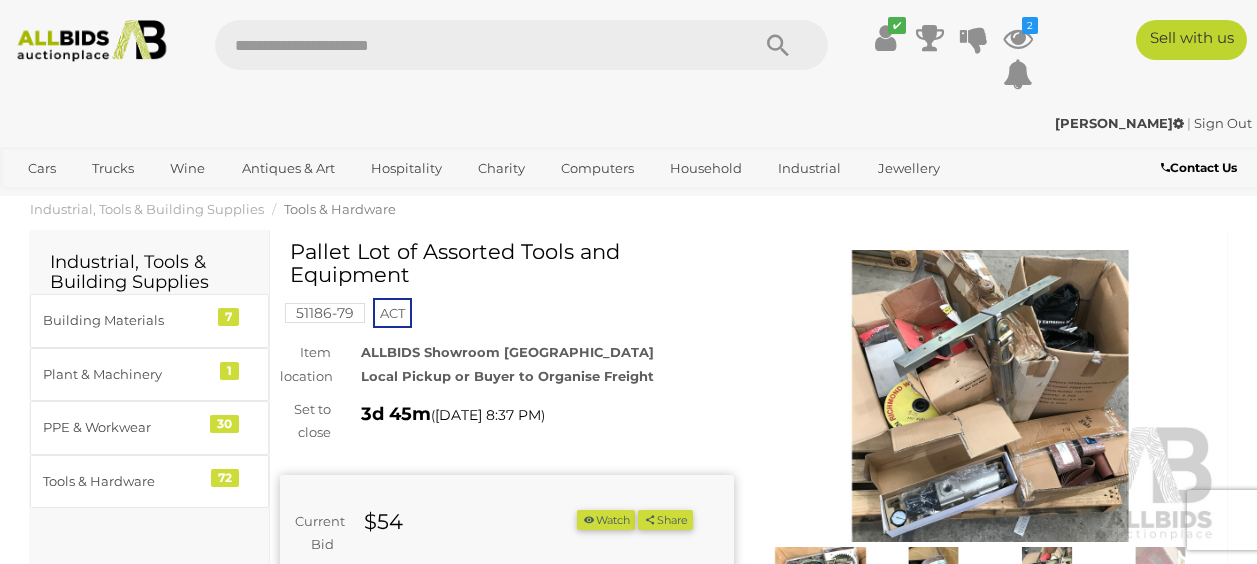 scroll, scrollTop: 0, scrollLeft: 0, axis: both 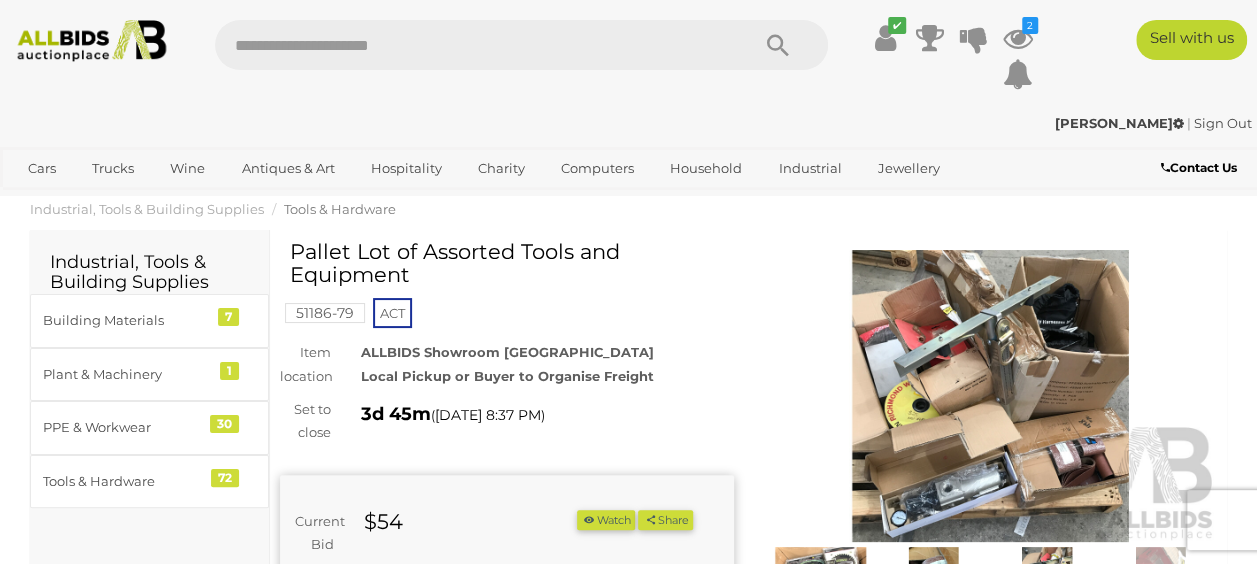 click at bounding box center (991, 396) 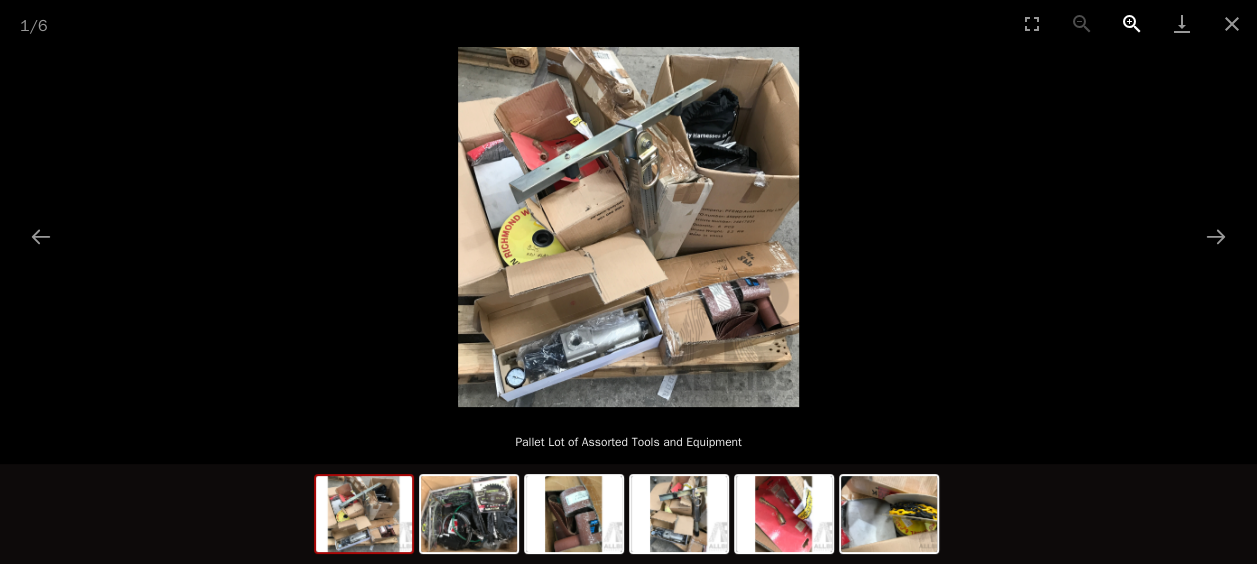 click at bounding box center (1132, 23) 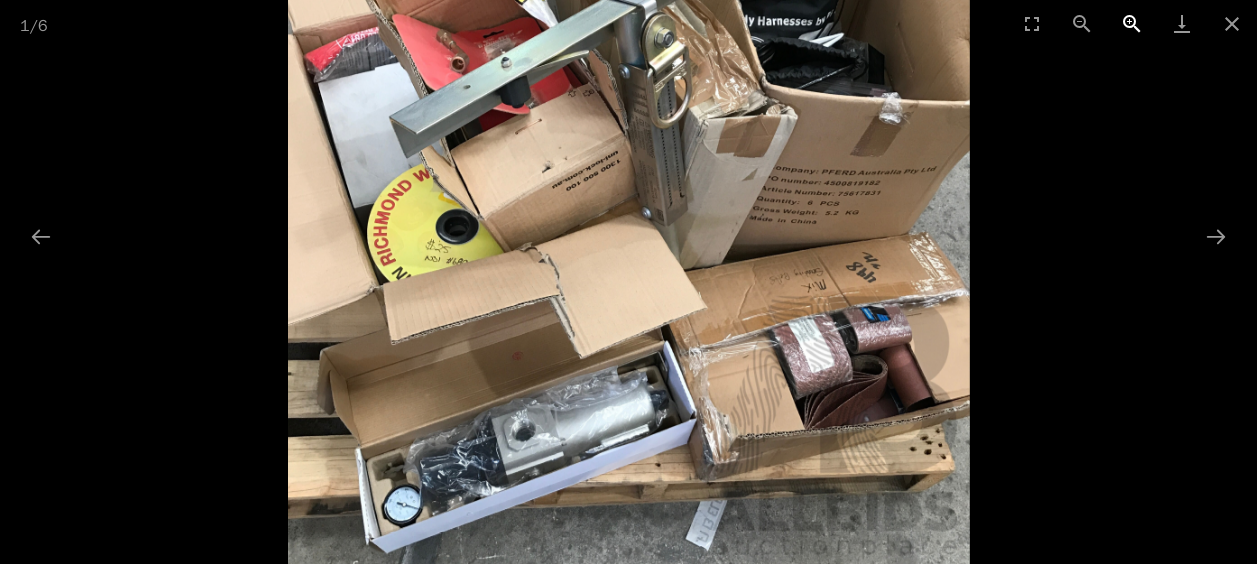 click at bounding box center [1132, 23] 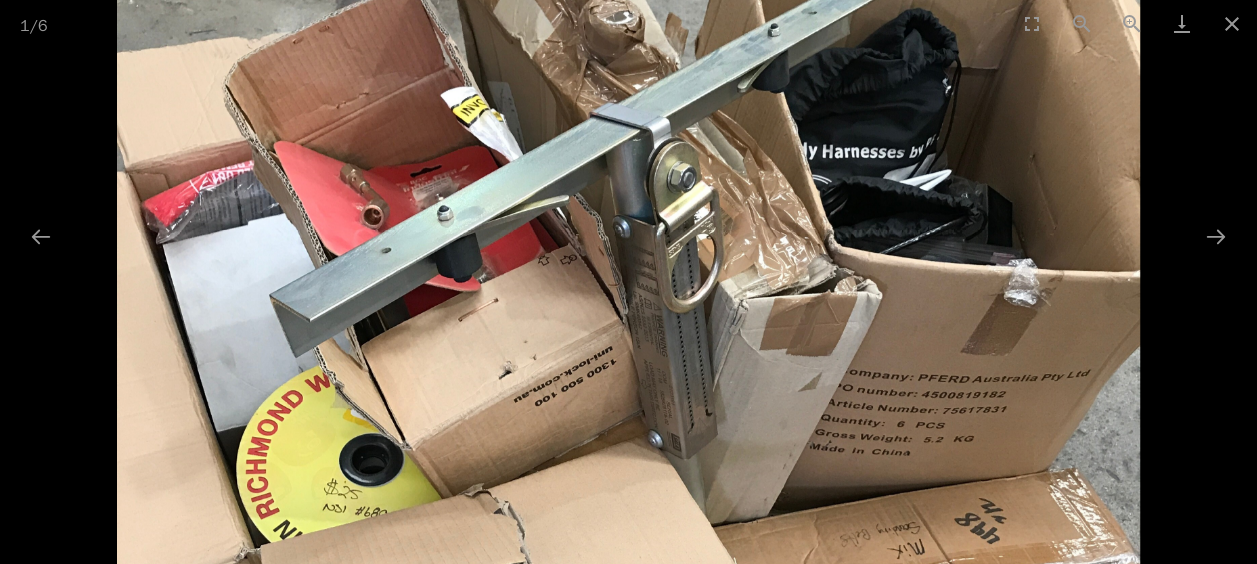 drag, startPoint x: 346, startPoint y: 336, endPoint x: 376, endPoint y: 584, distance: 249.80792 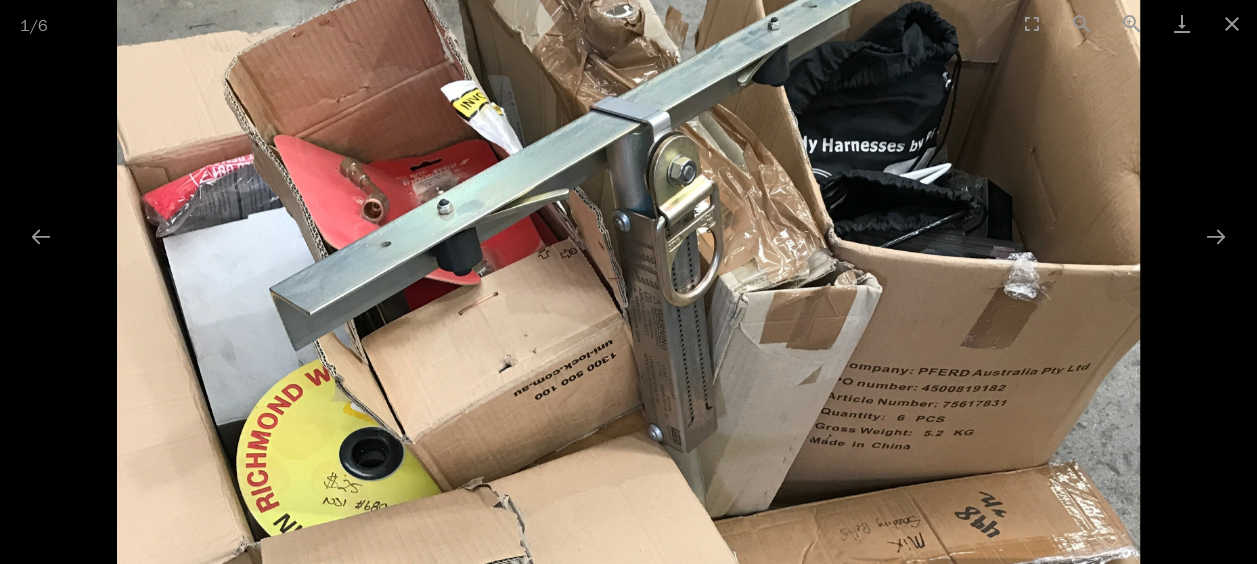 drag, startPoint x: 336, startPoint y: 516, endPoint x: 475, endPoint y: 474, distance: 145.20676 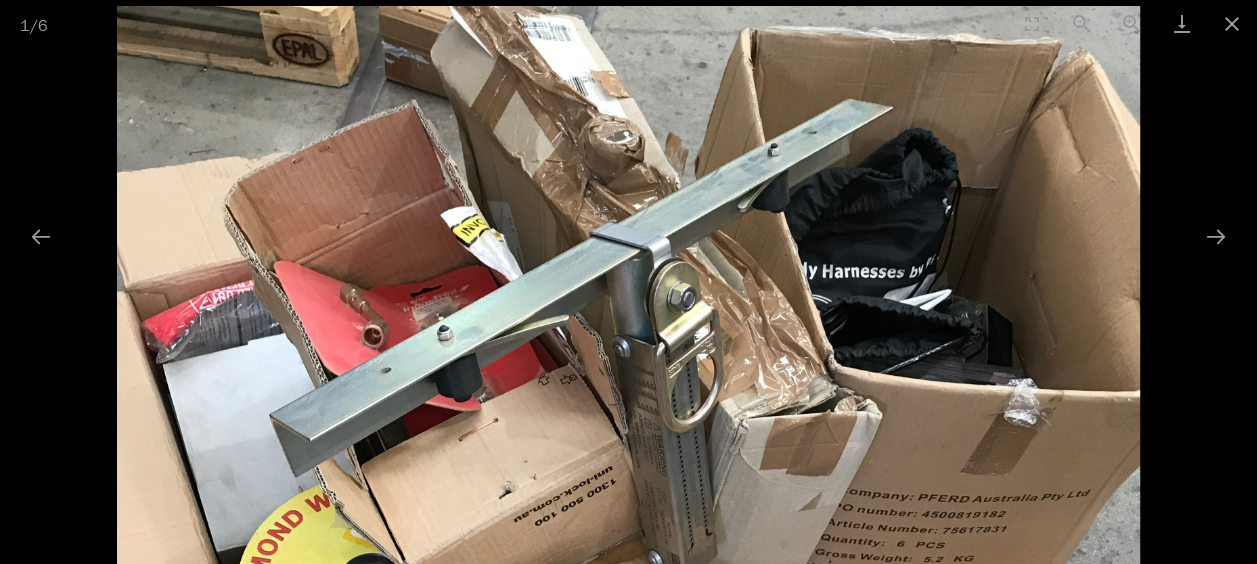 drag, startPoint x: 571, startPoint y: 246, endPoint x: 588, endPoint y: 398, distance: 152.94771 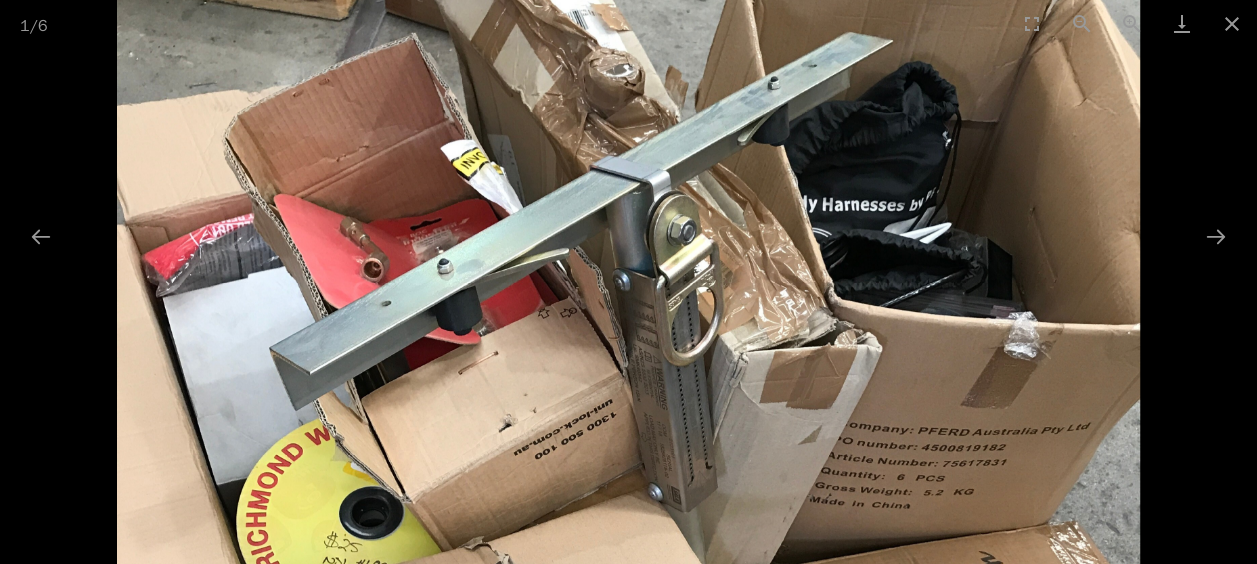 drag, startPoint x: 616, startPoint y: 289, endPoint x: 630, endPoint y: 200, distance: 90.0944 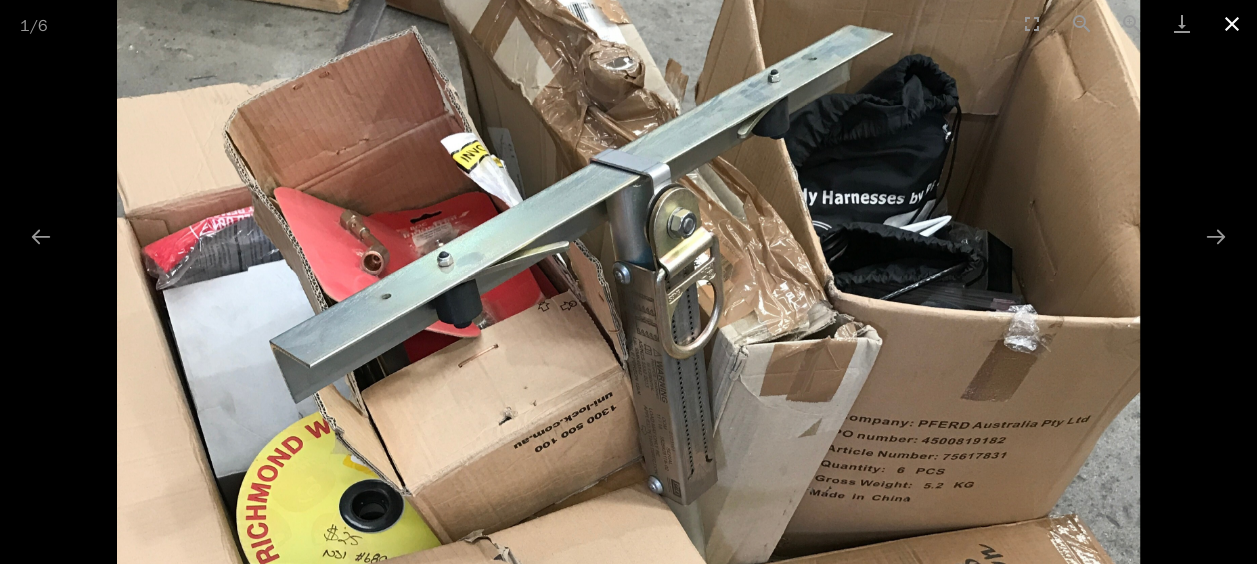 click at bounding box center [1232, 23] 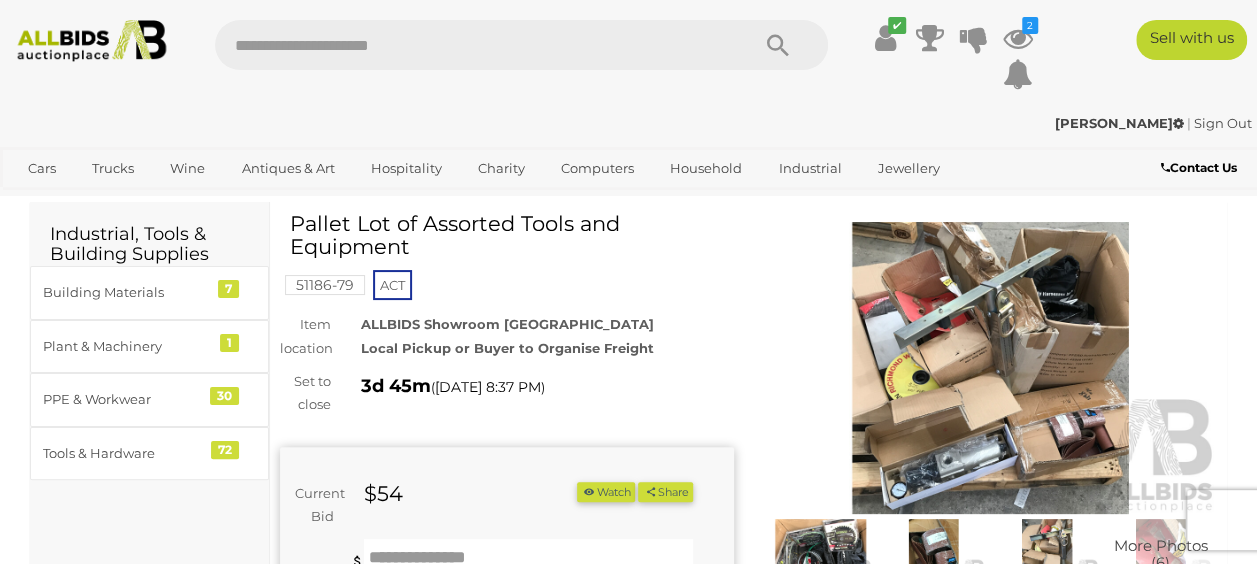 scroll, scrollTop: 0, scrollLeft: 0, axis: both 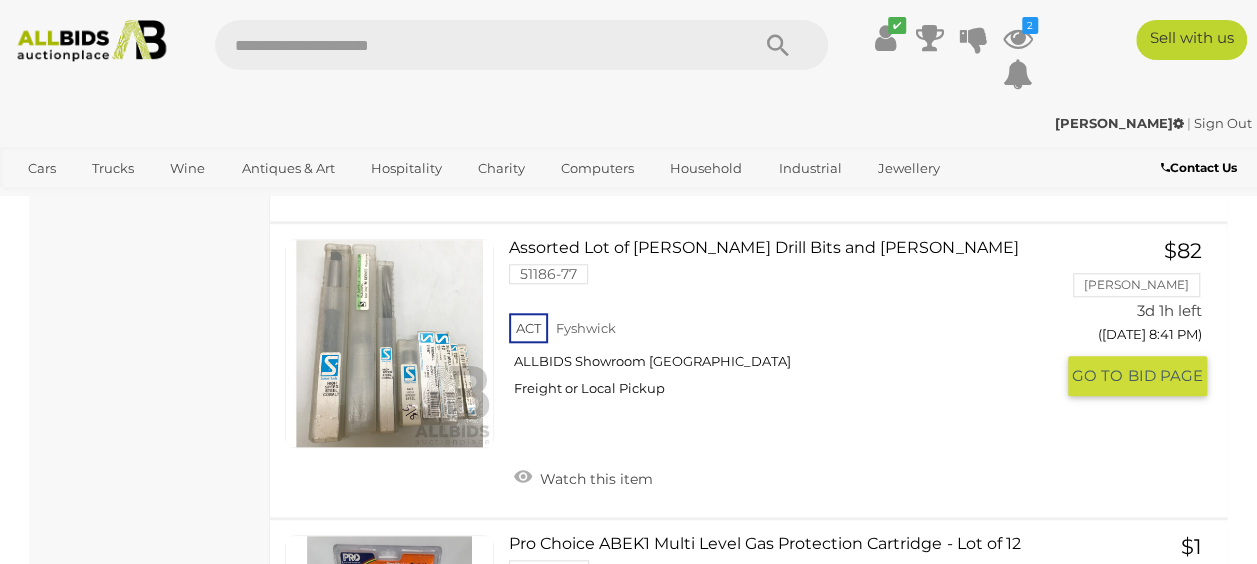 click at bounding box center [389, 343] 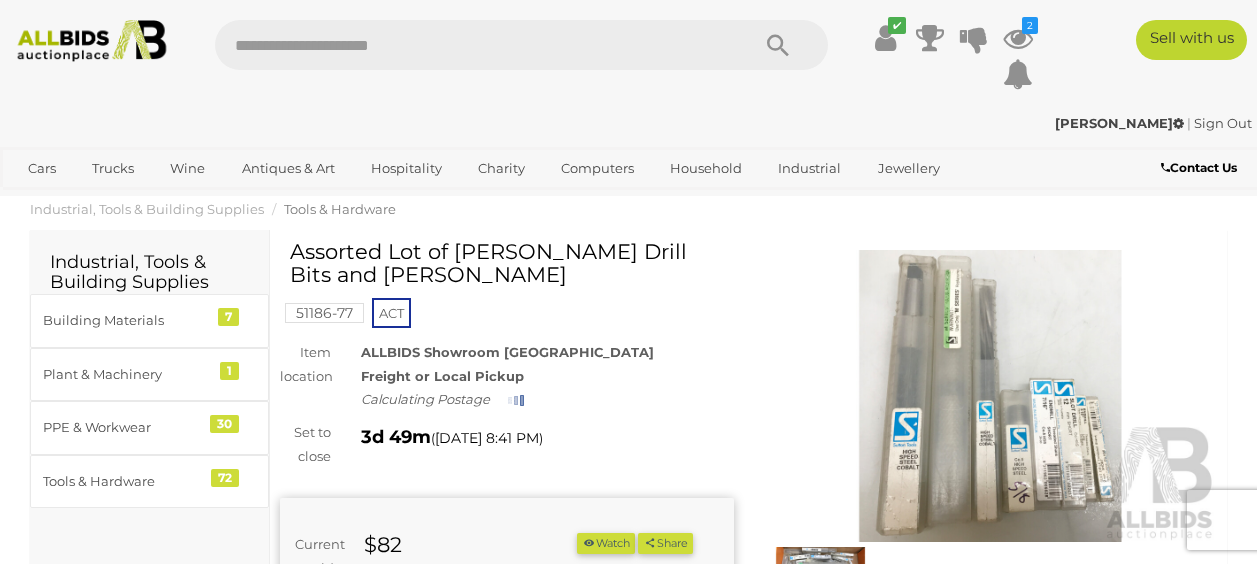 scroll, scrollTop: 0, scrollLeft: 0, axis: both 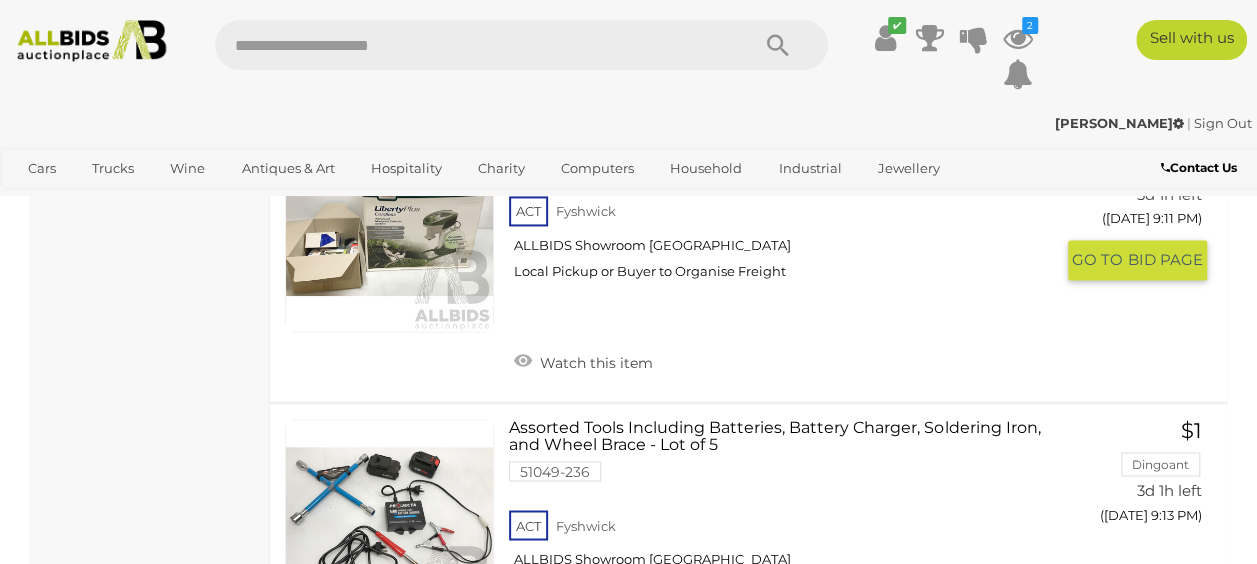 click at bounding box center (389, 227) 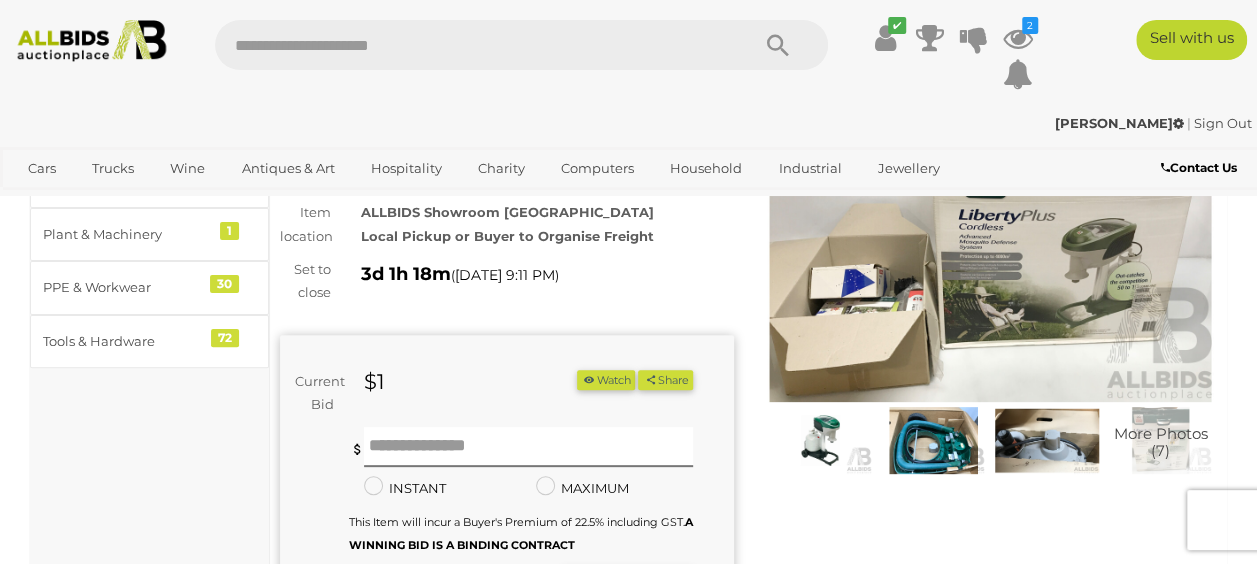 scroll, scrollTop: 100, scrollLeft: 0, axis: vertical 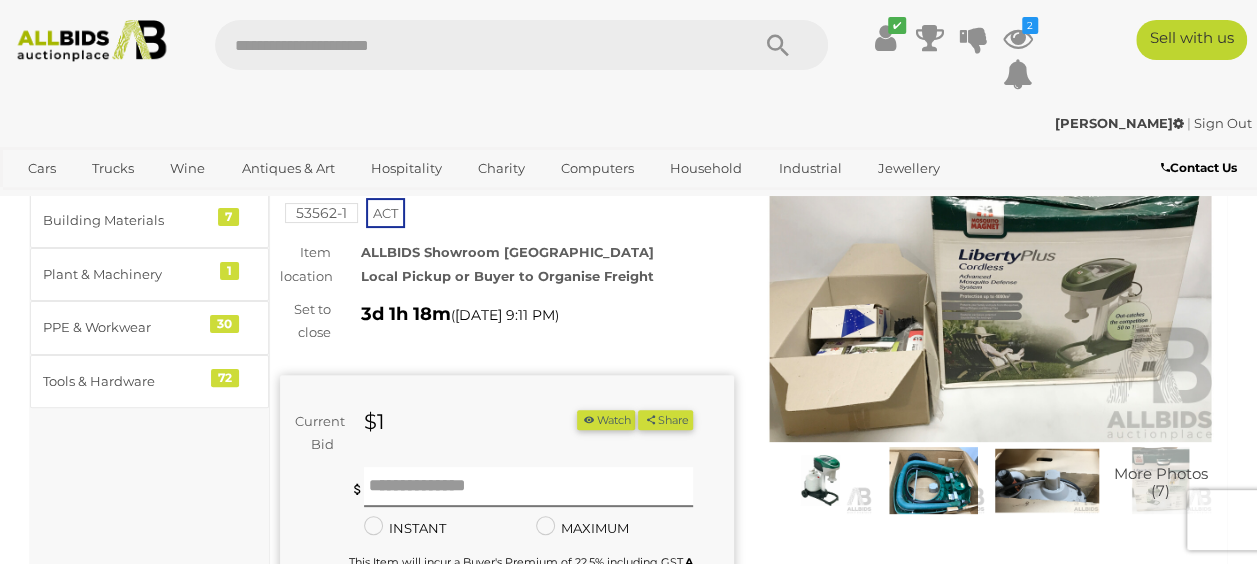 click at bounding box center [991, 296] 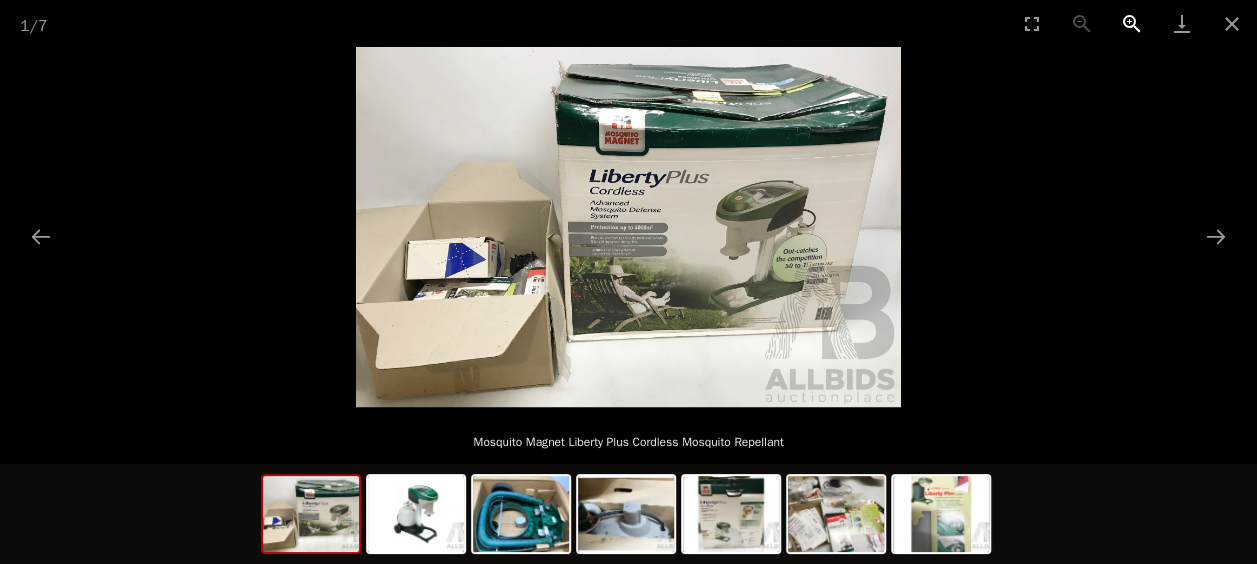 click at bounding box center [1132, 23] 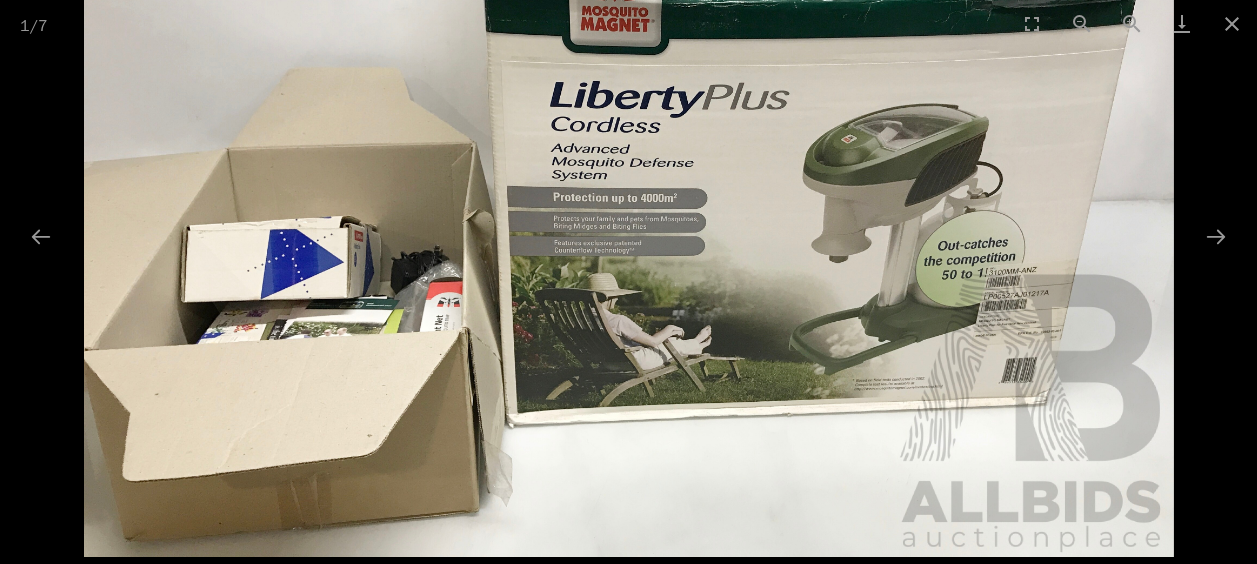 drag, startPoint x: 676, startPoint y: 254, endPoint x: 705, endPoint y: 210, distance: 52.69725 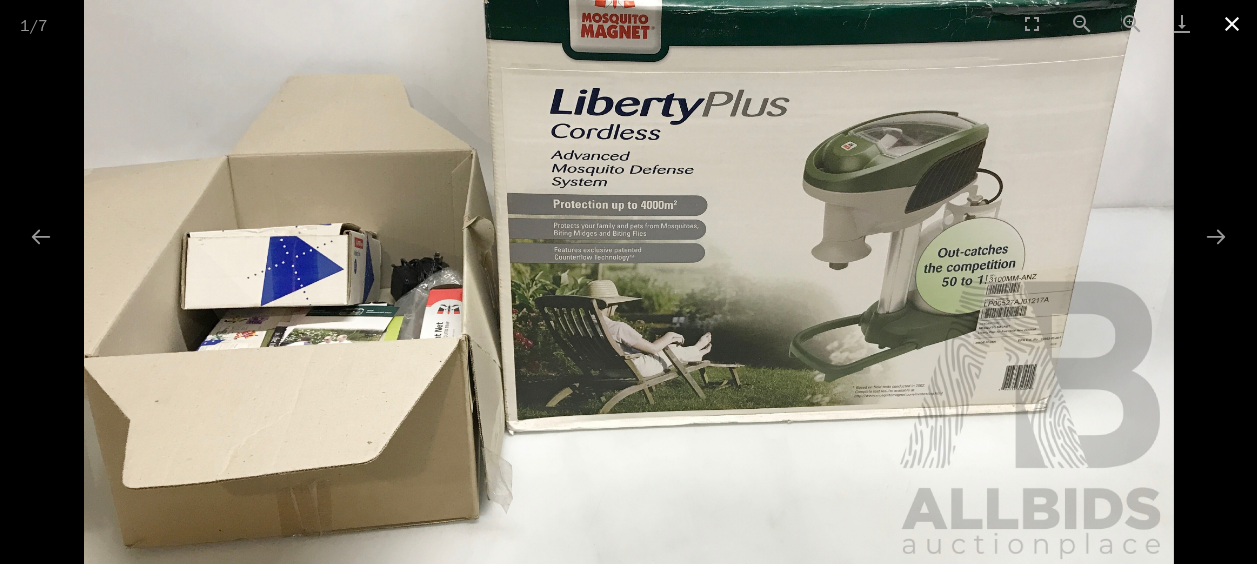 click at bounding box center [1232, 23] 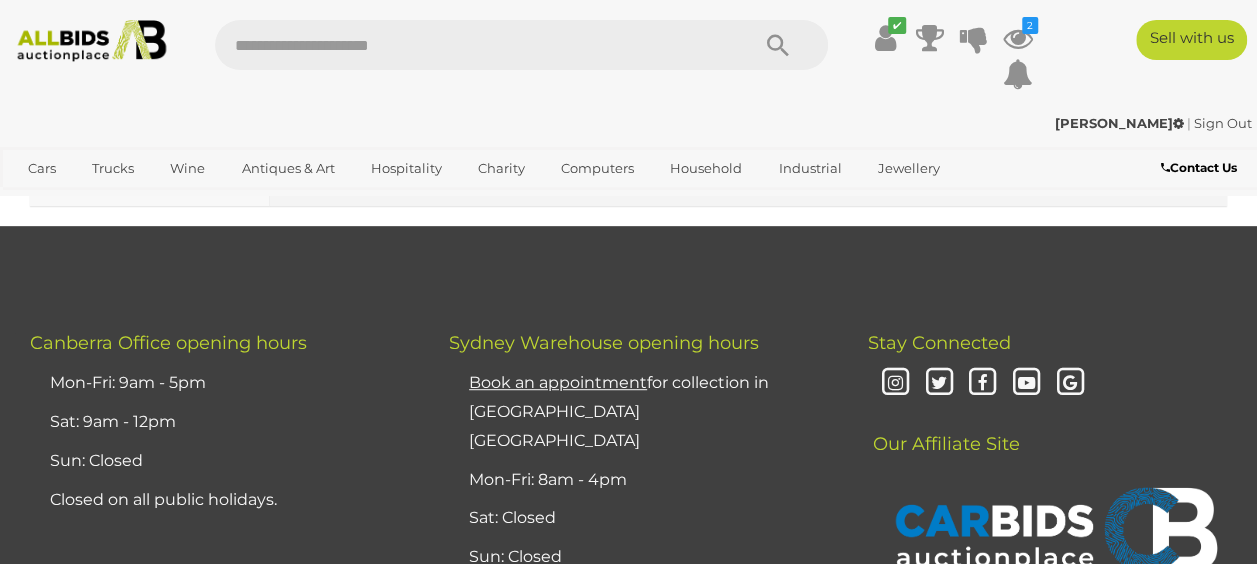 scroll, scrollTop: 15573, scrollLeft: 0, axis: vertical 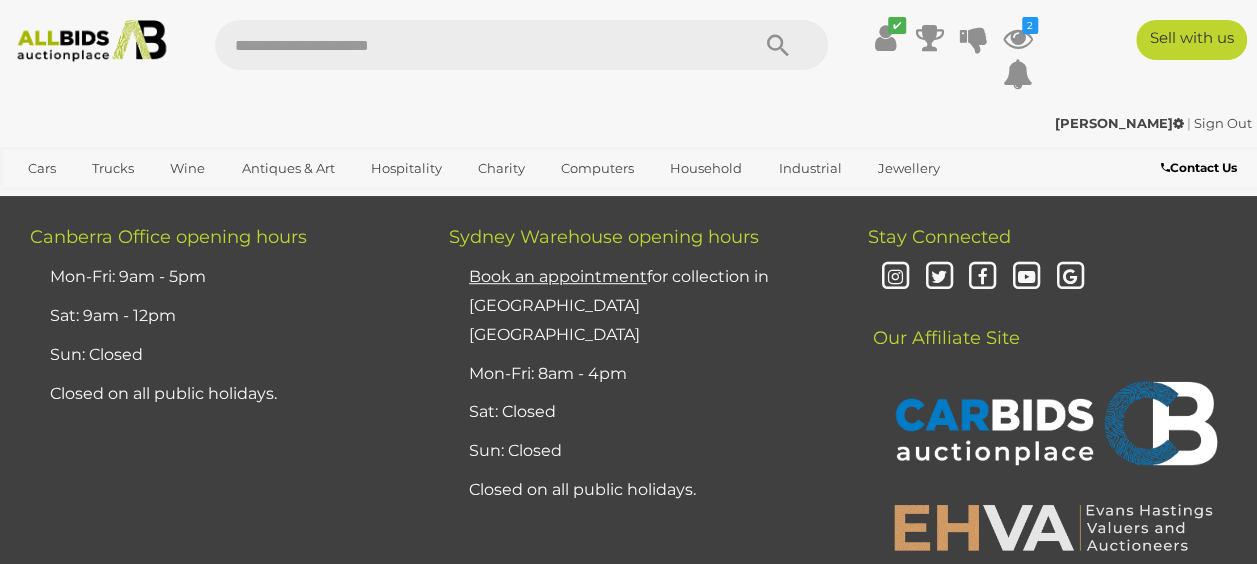 click on "3" at bounding box center [446, 47] 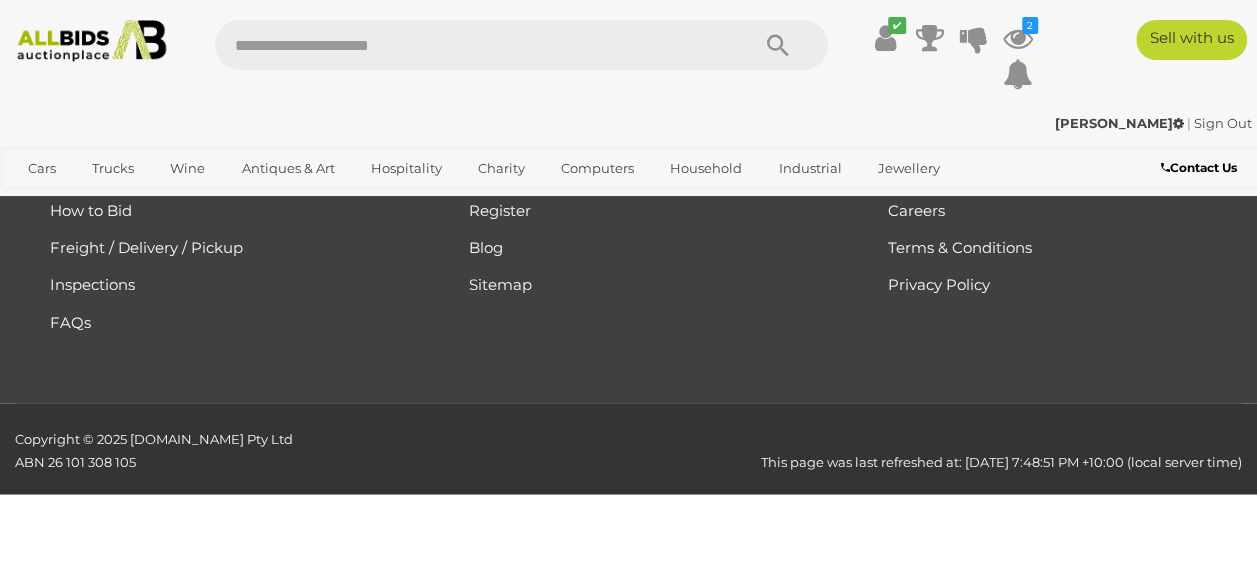 scroll, scrollTop: 336, scrollLeft: 0, axis: vertical 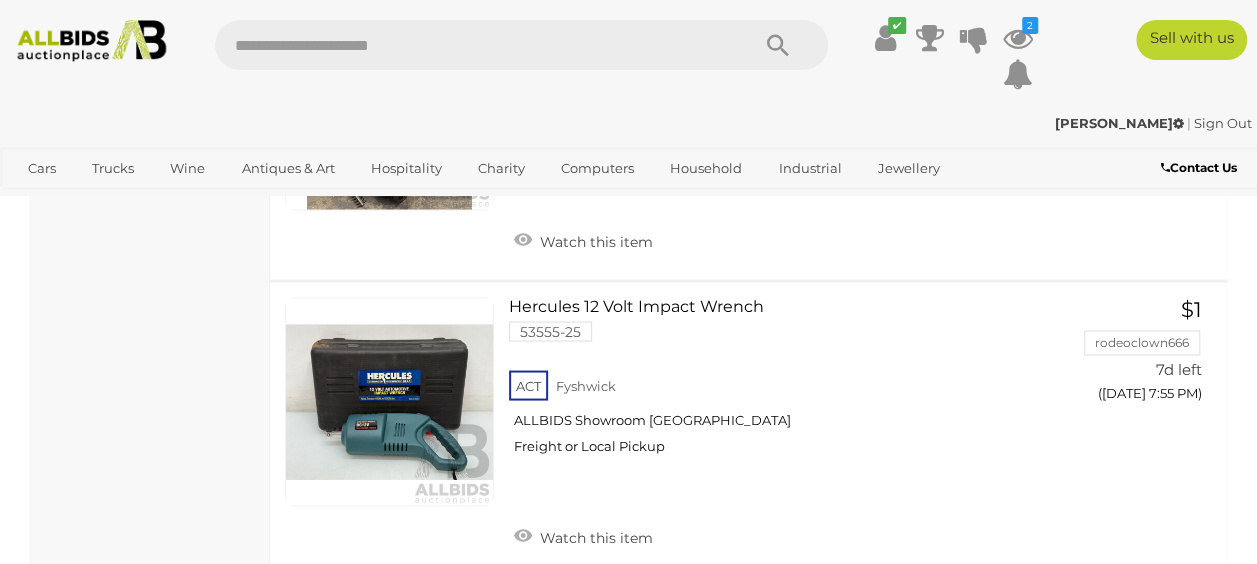 click at bounding box center (92, 41) 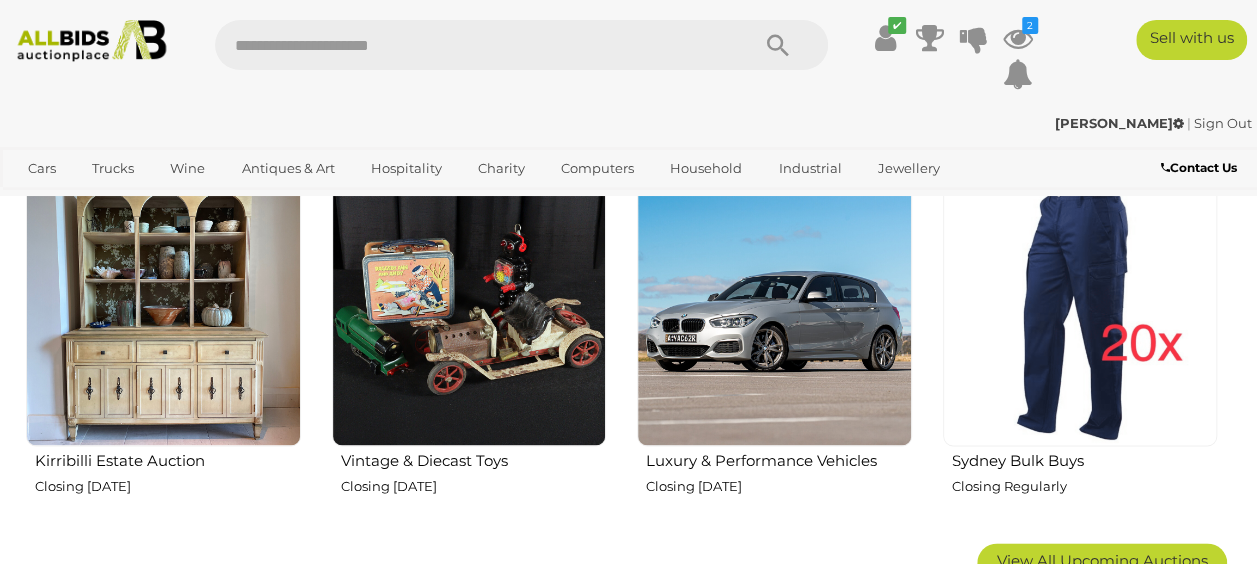 scroll, scrollTop: 700, scrollLeft: 0, axis: vertical 